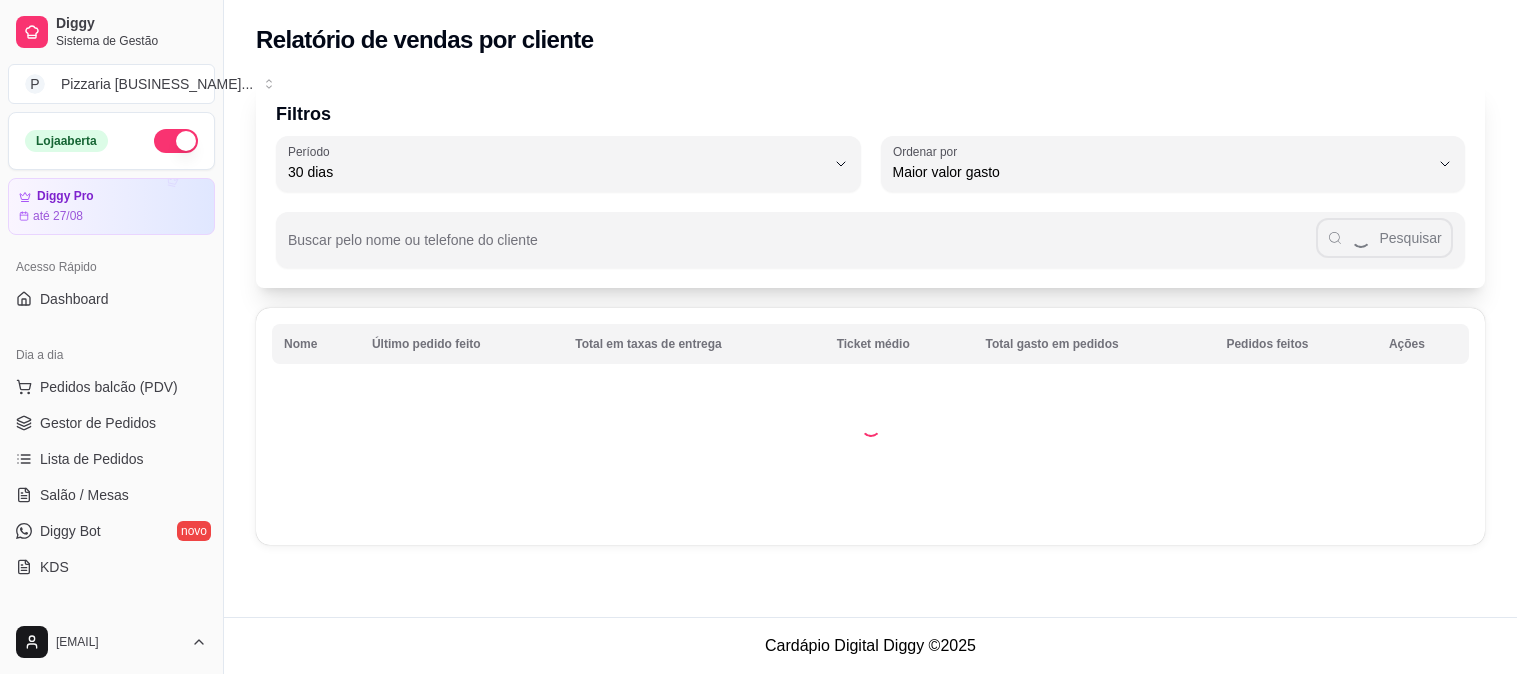 select on "30" 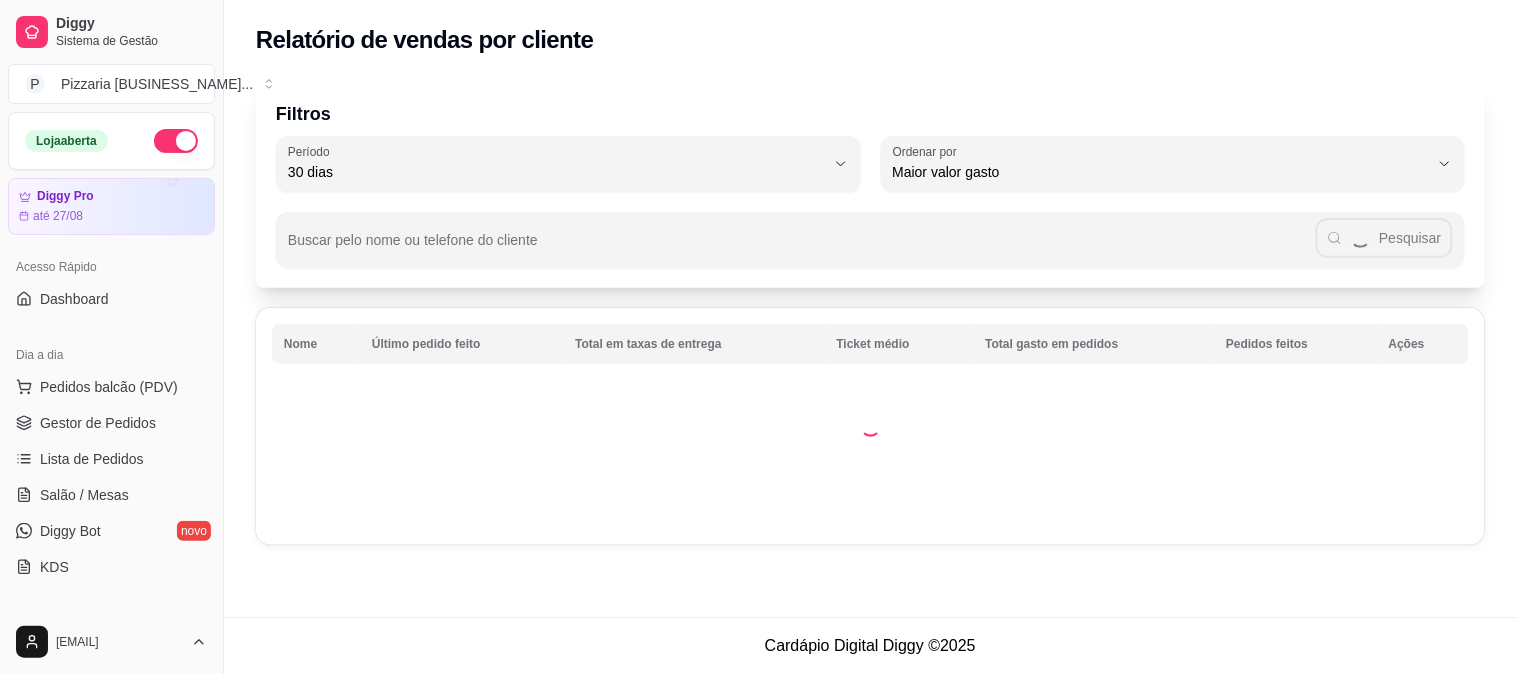 scroll, scrollTop: 555, scrollLeft: 0, axis: vertical 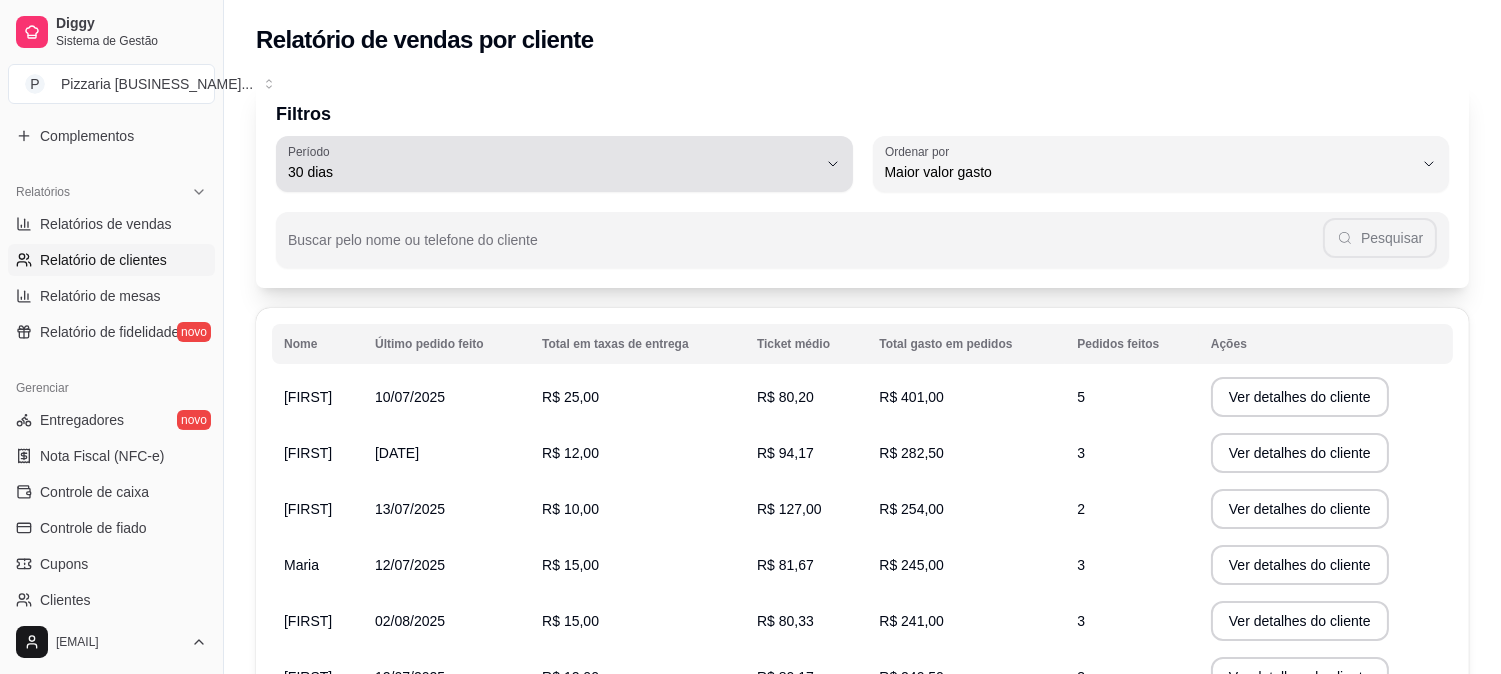 click on "Período 30 dias" at bounding box center (564, 164) 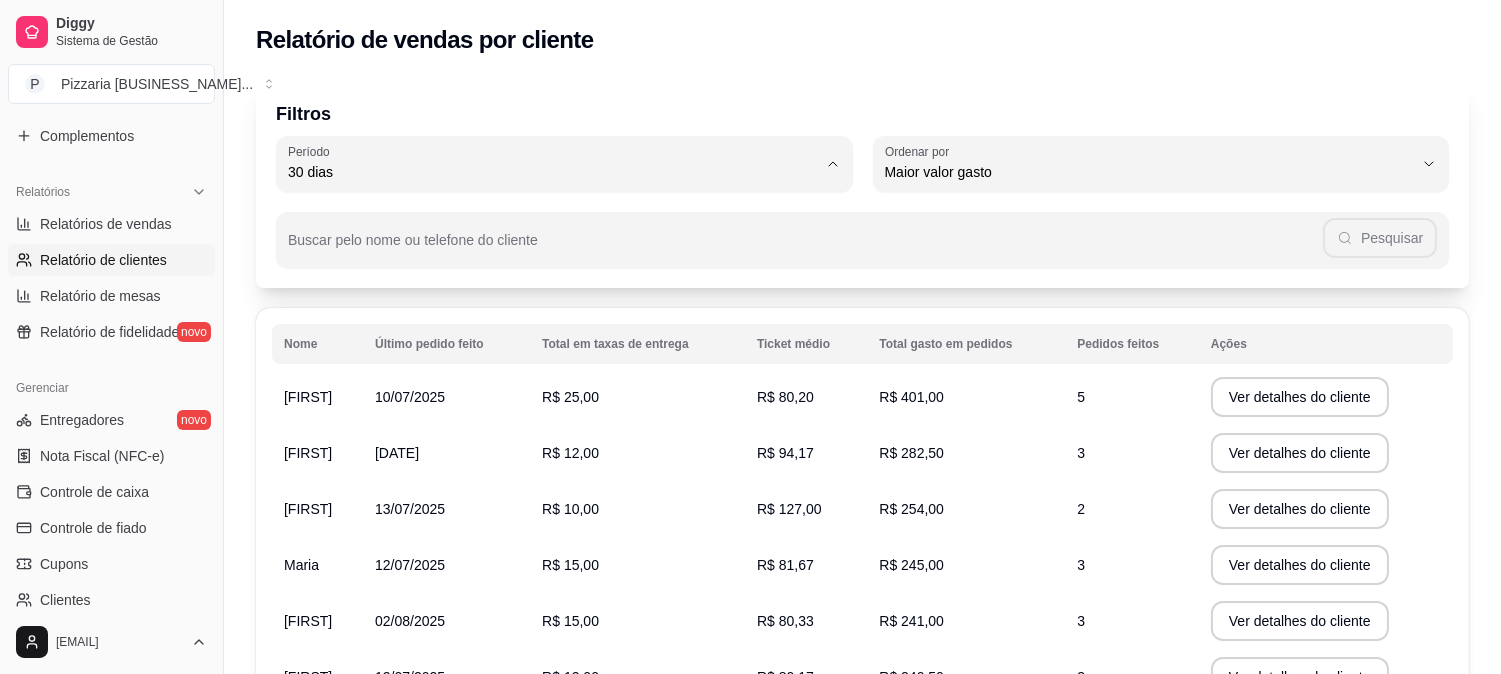 click on "60 dias" at bounding box center [555, 414] 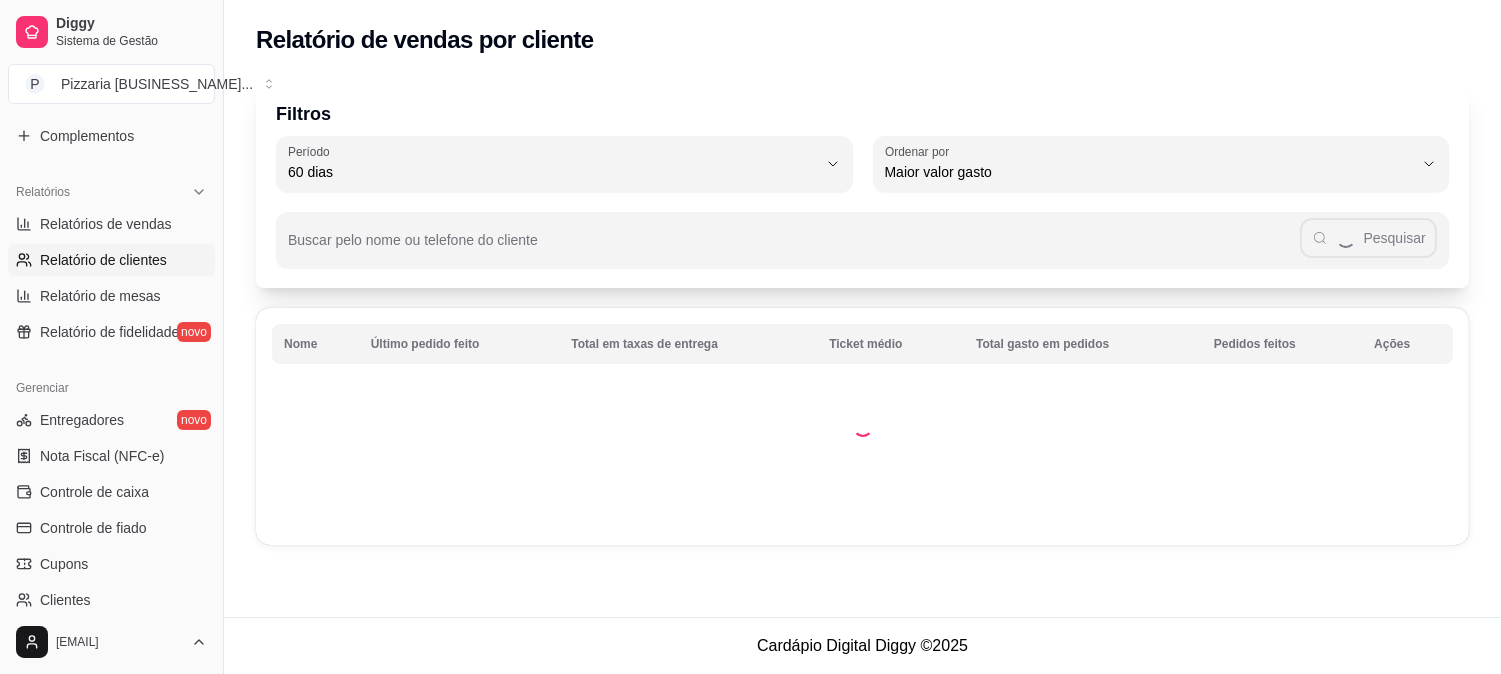 scroll, scrollTop: 18, scrollLeft: 0, axis: vertical 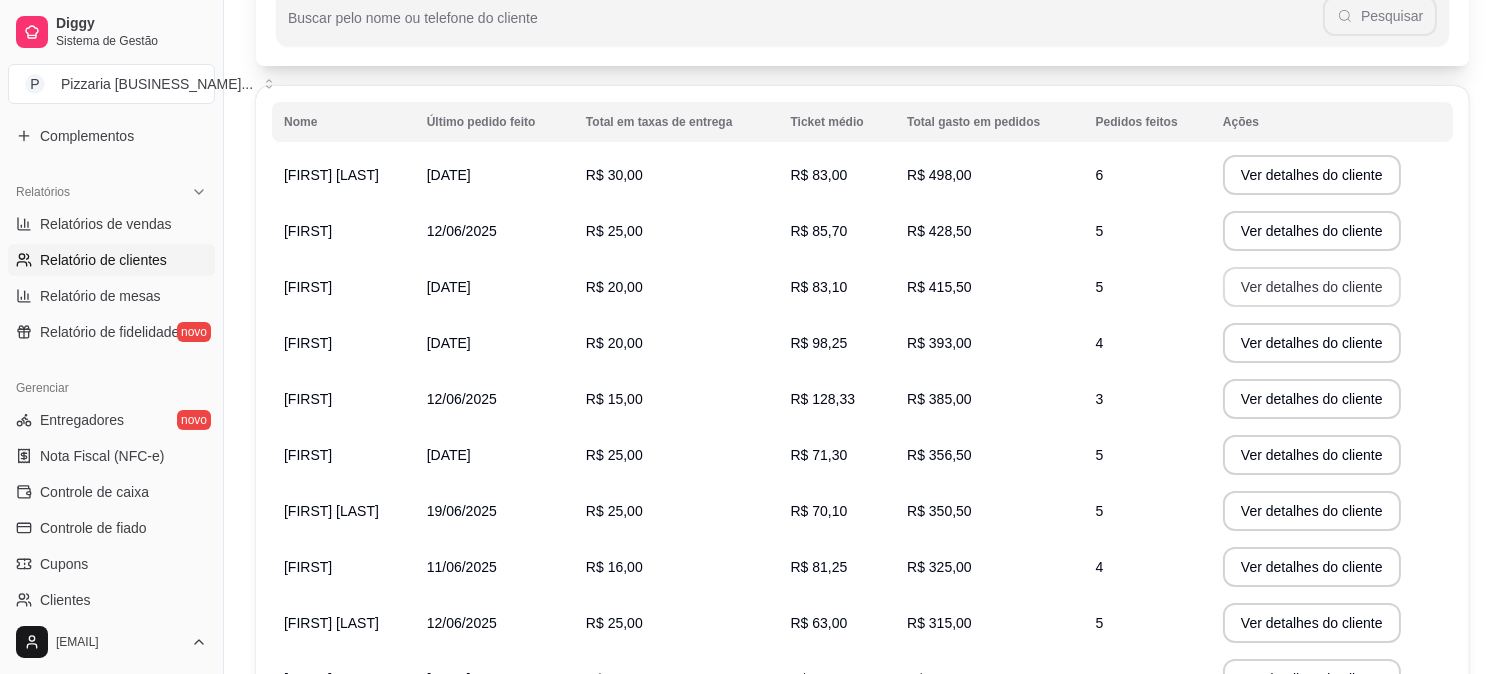 click on "Ver detalhes do cliente" at bounding box center [1312, 287] 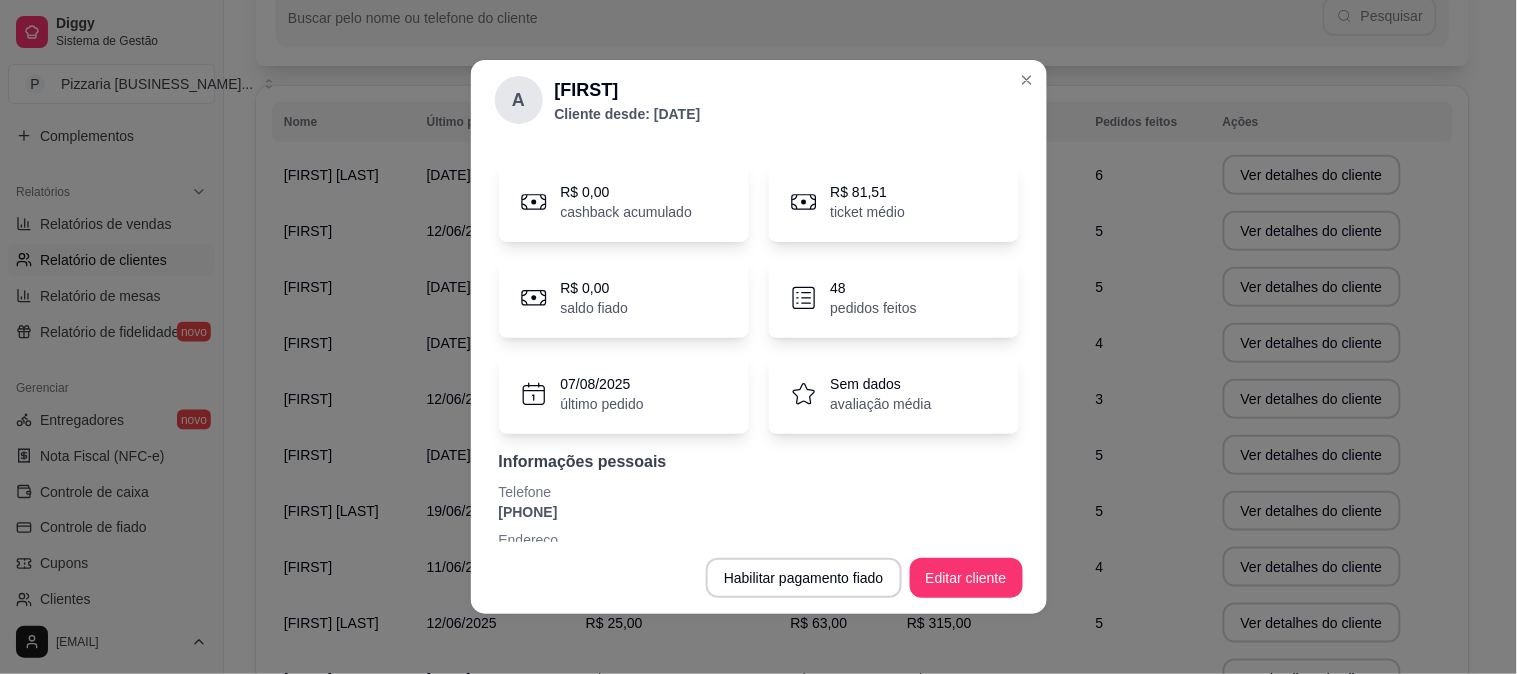 scroll, scrollTop: 97, scrollLeft: 0, axis: vertical 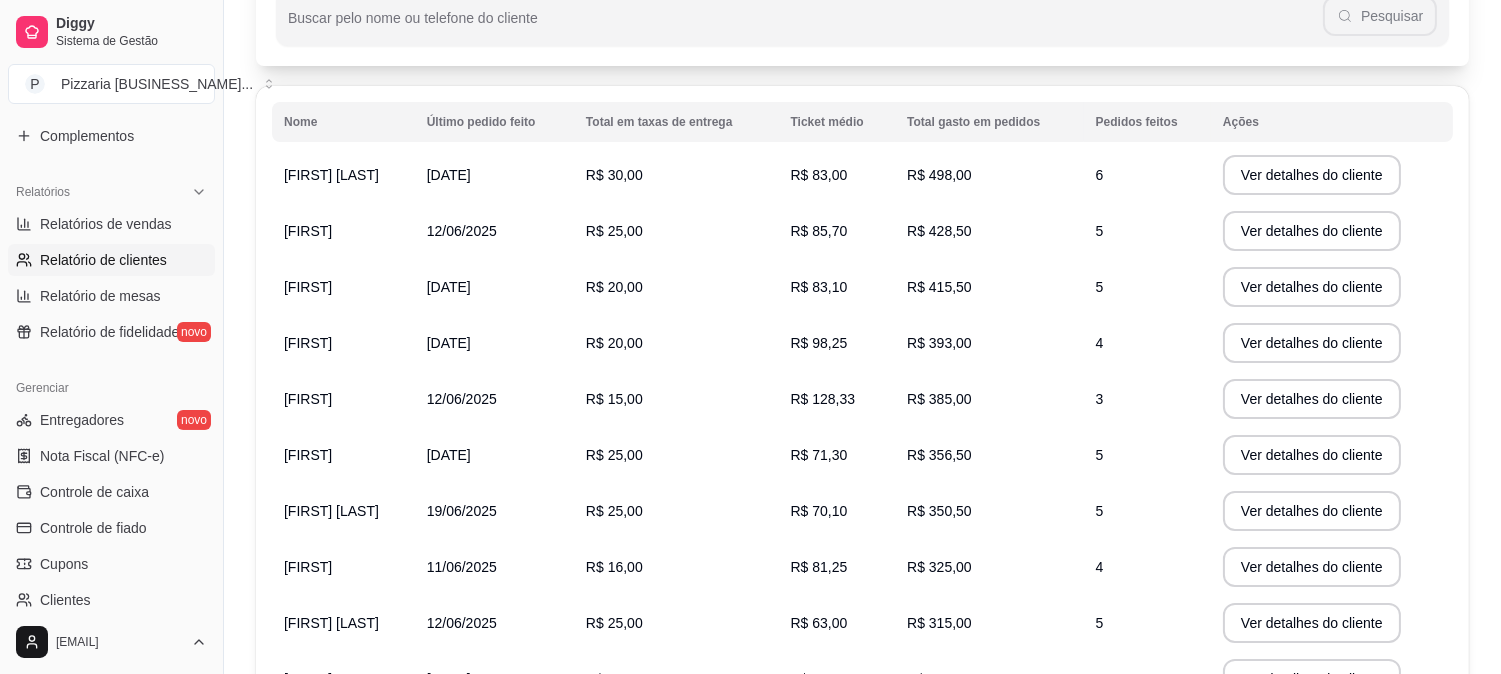 click on "[FIRST] [LAST]" at bounding box center (331, 175) 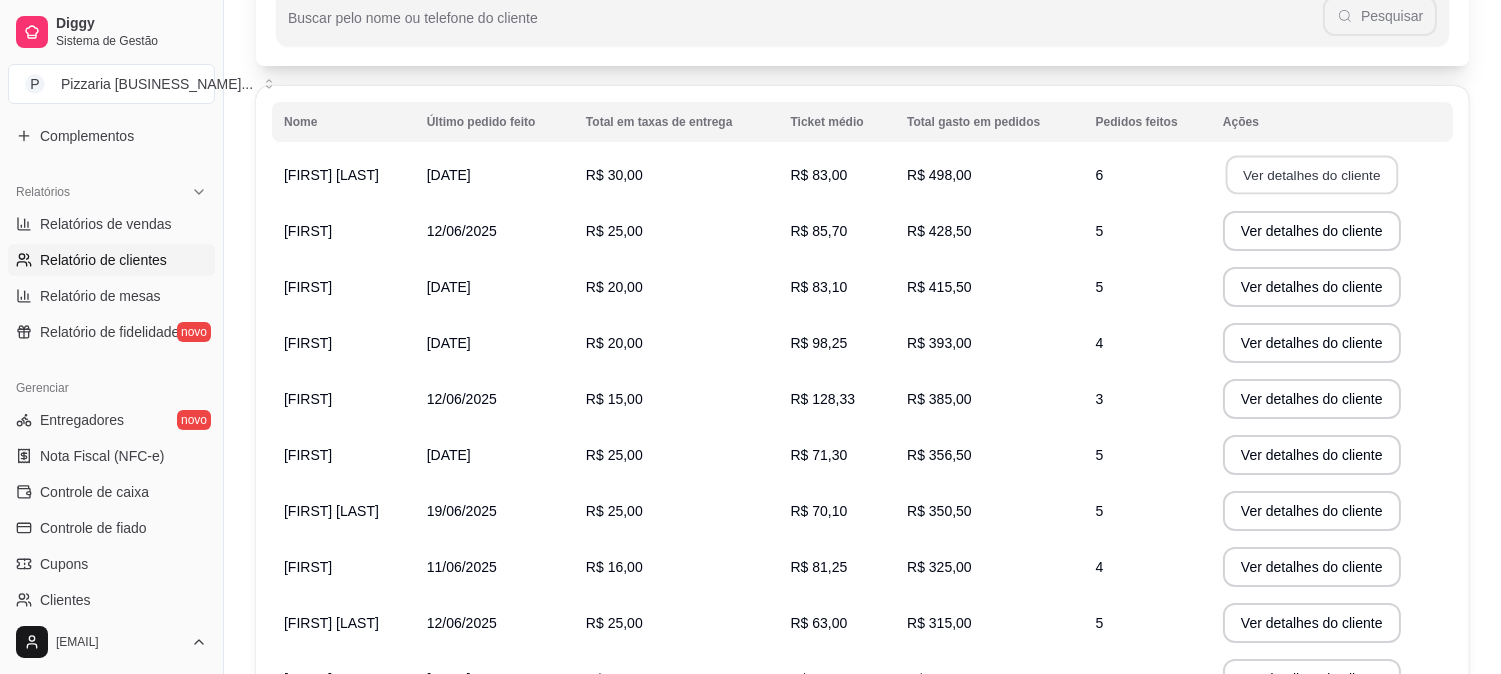 click on "Ver detalhes do cliente" at bounding box center (1312, 175) 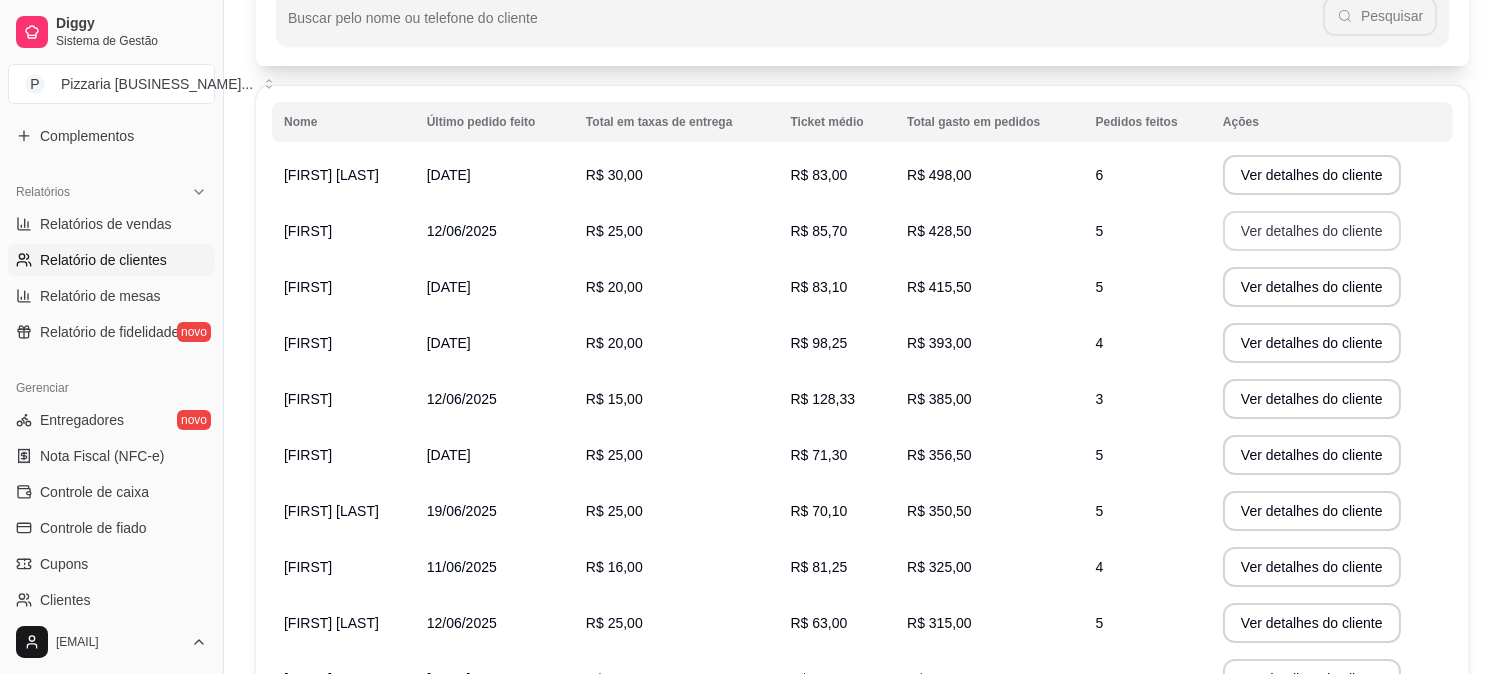 click on "Ver detalhes do cliente" at bounding box center (1312, 231) 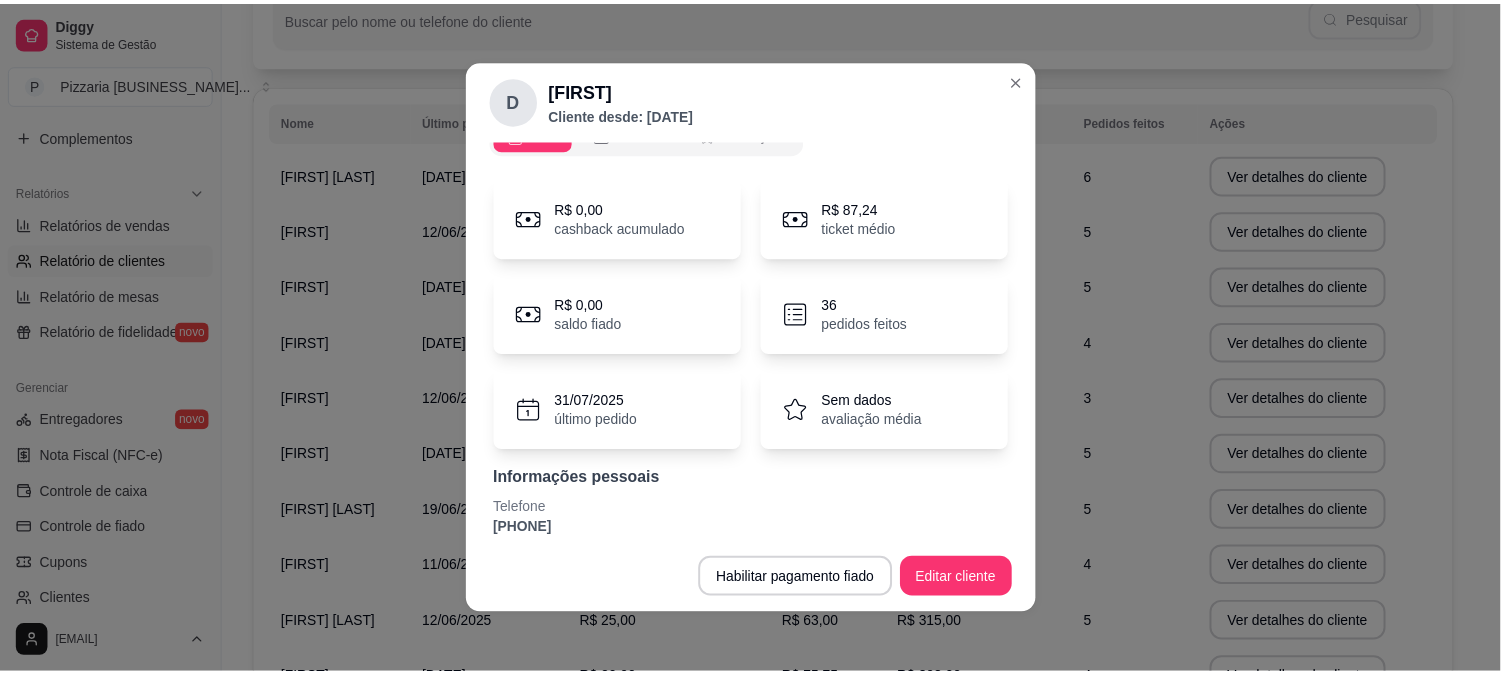 scroll, scrollTop: 0, scrollLeft: 0, axis: both 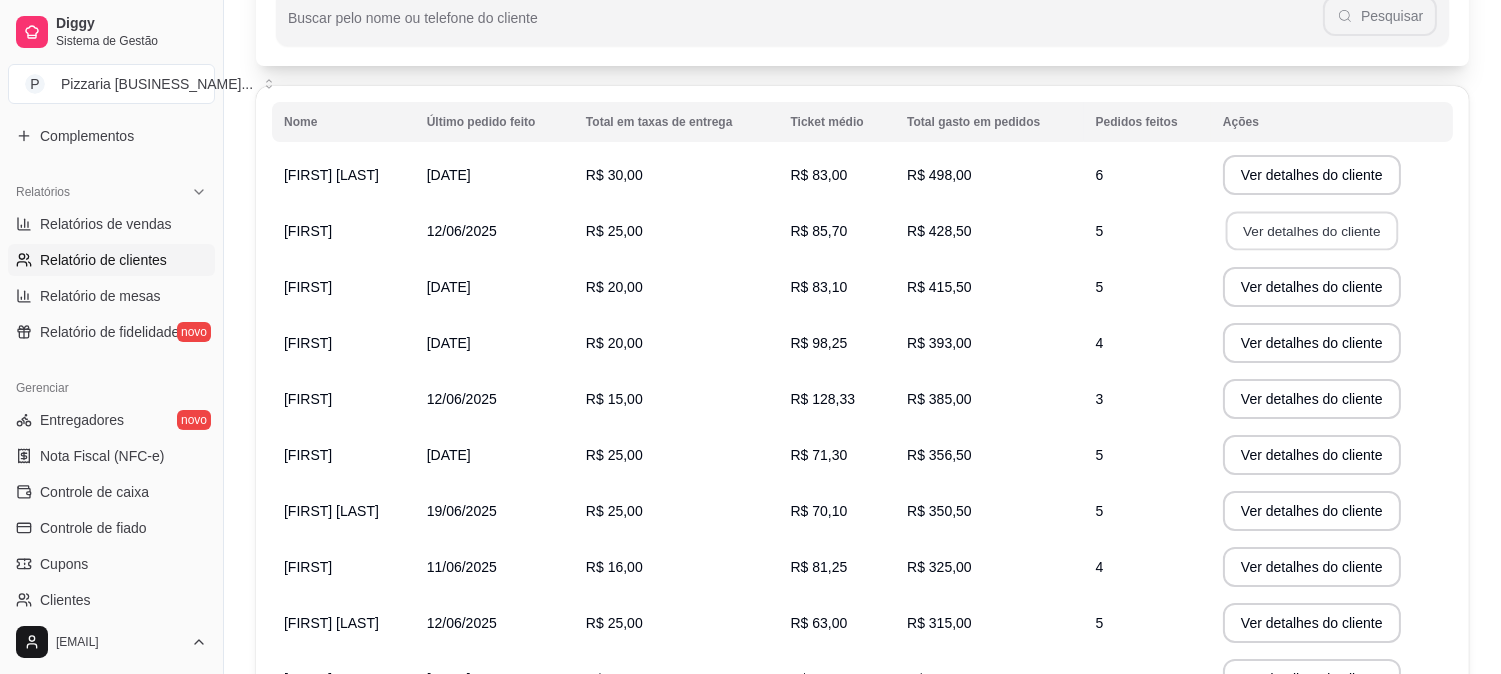 click on "Ver detalhes do cliente" at bounding box center (1312, 231) 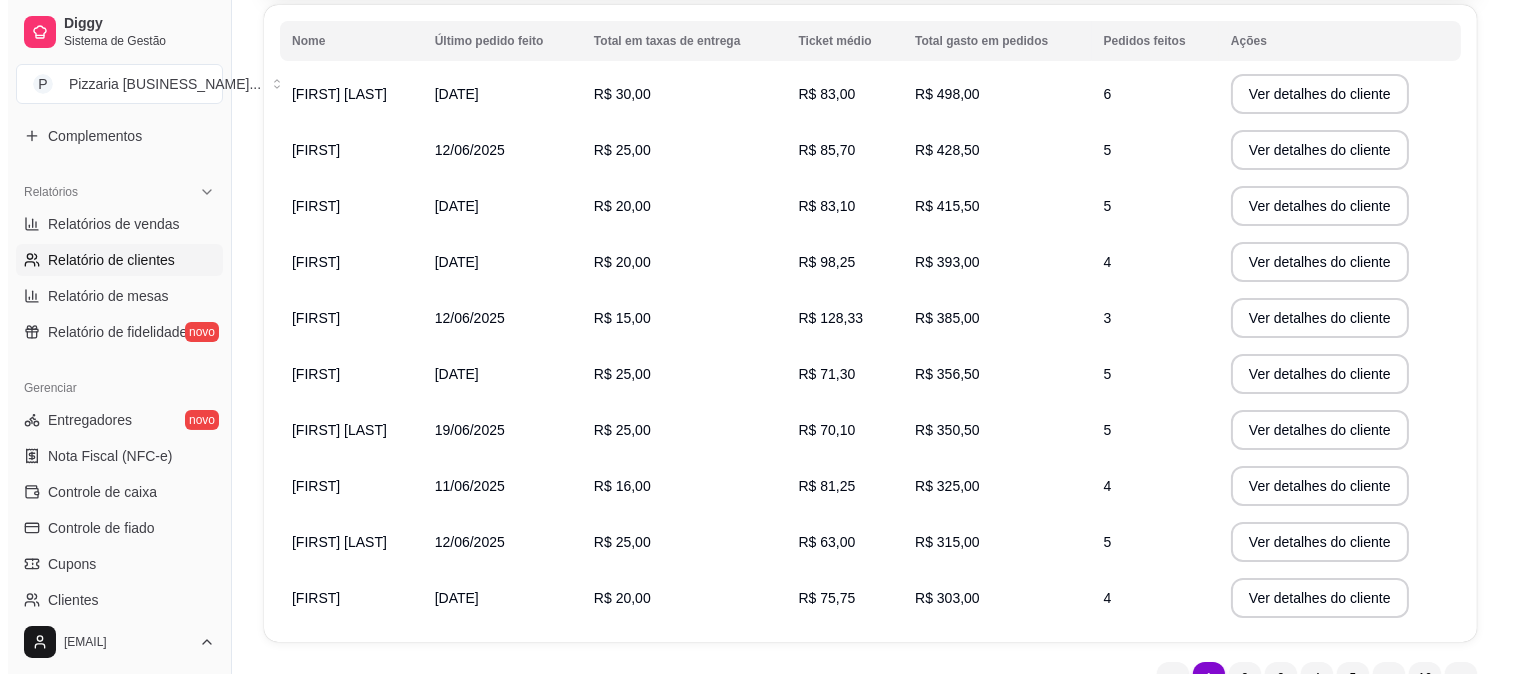 scroll, scrollTop: 333, scrollLeft: 0, axis: vertical 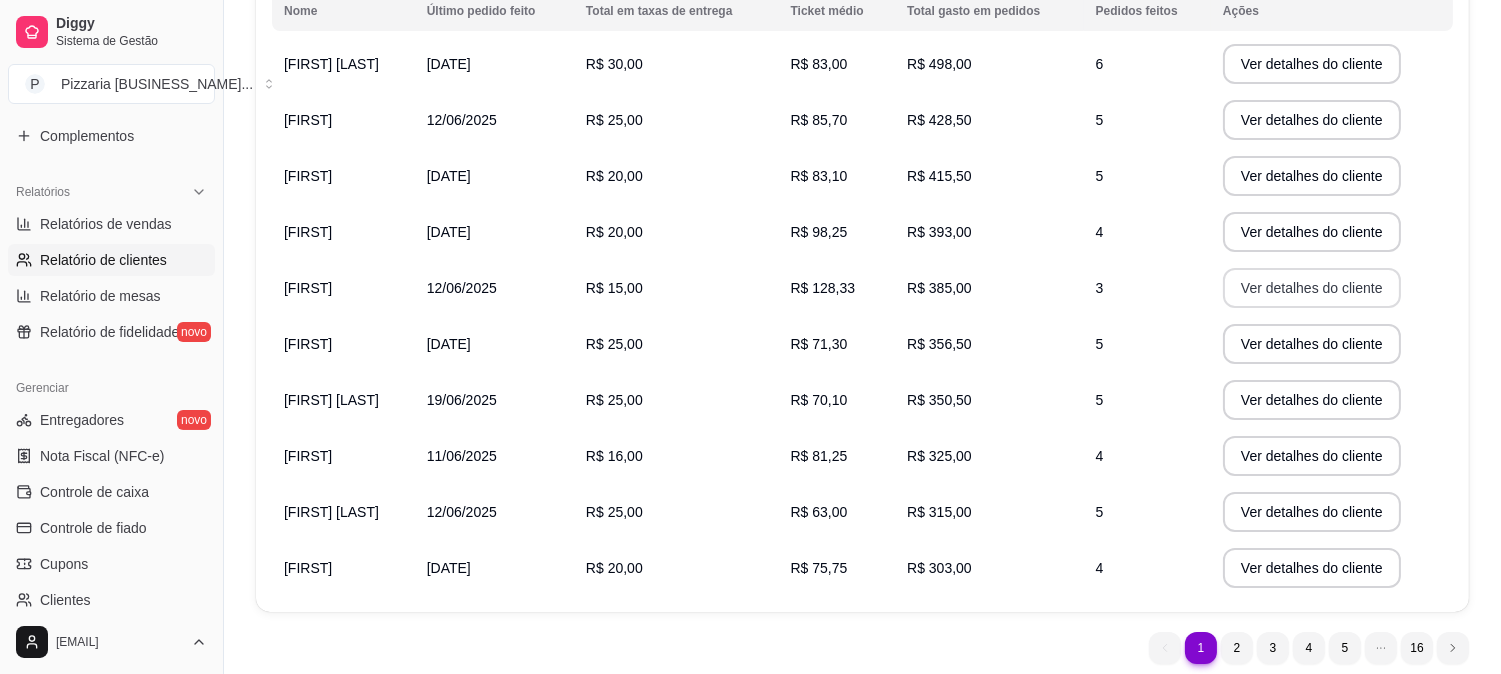 click on "Ver detalhes do cliente" at bounding box center [1312, 288] 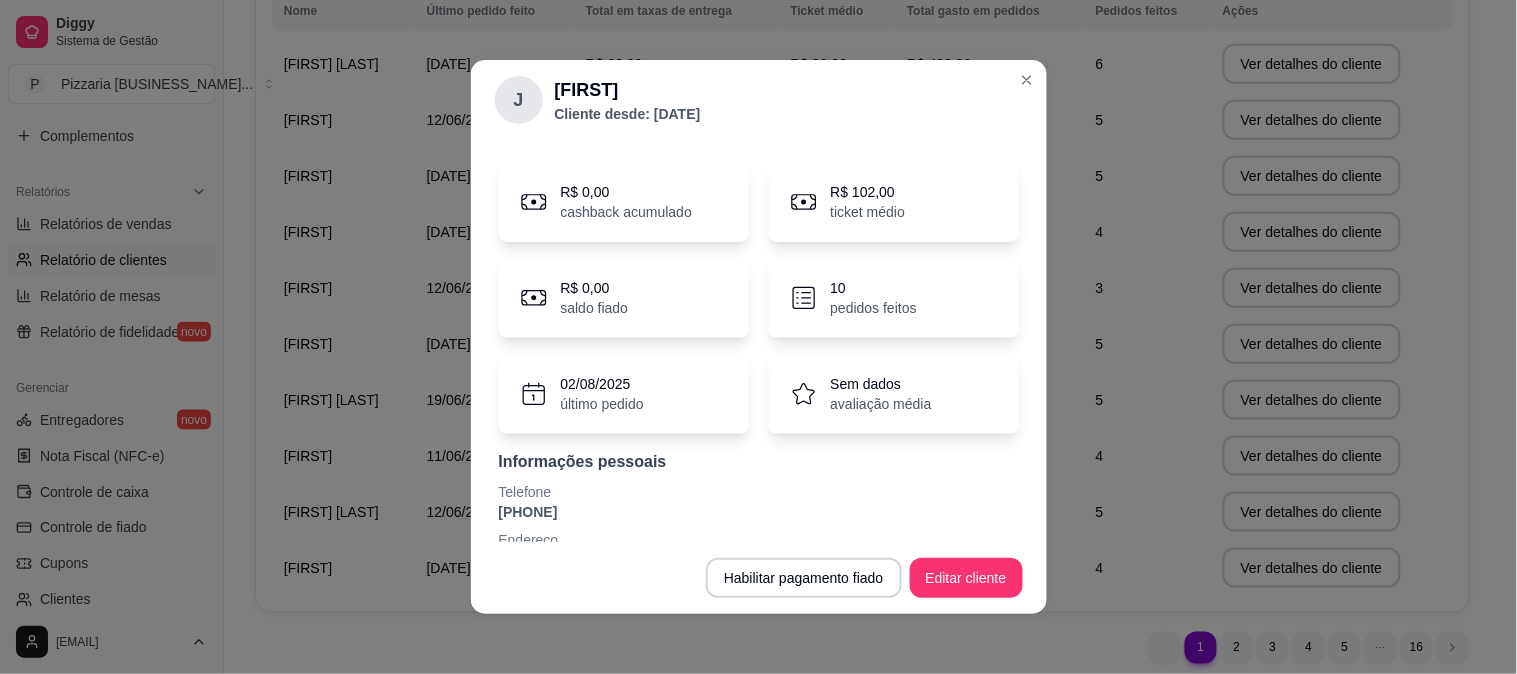 scroll, scrollTop: 97, scrollLeft: 0, axis: vertical 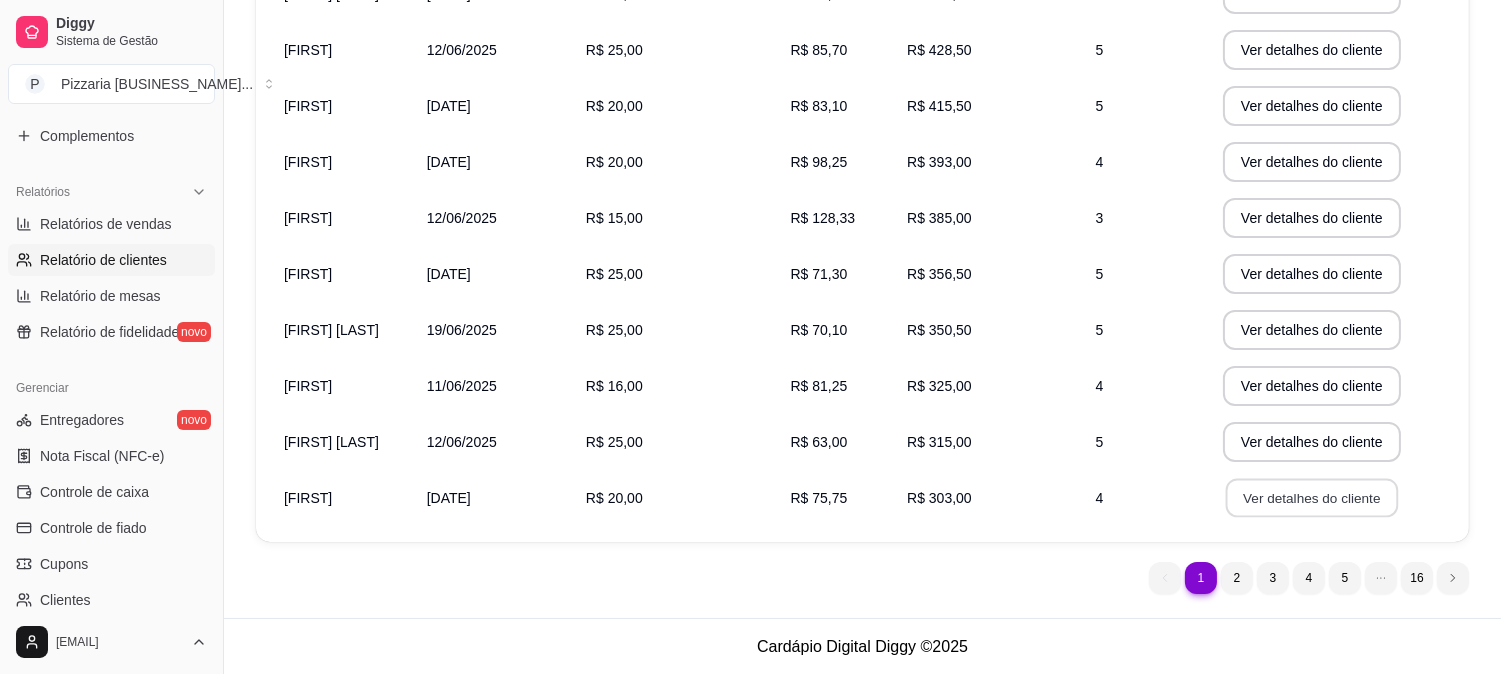 click on "Ver detalhes do cliente" at bounding box center (1312, 498) 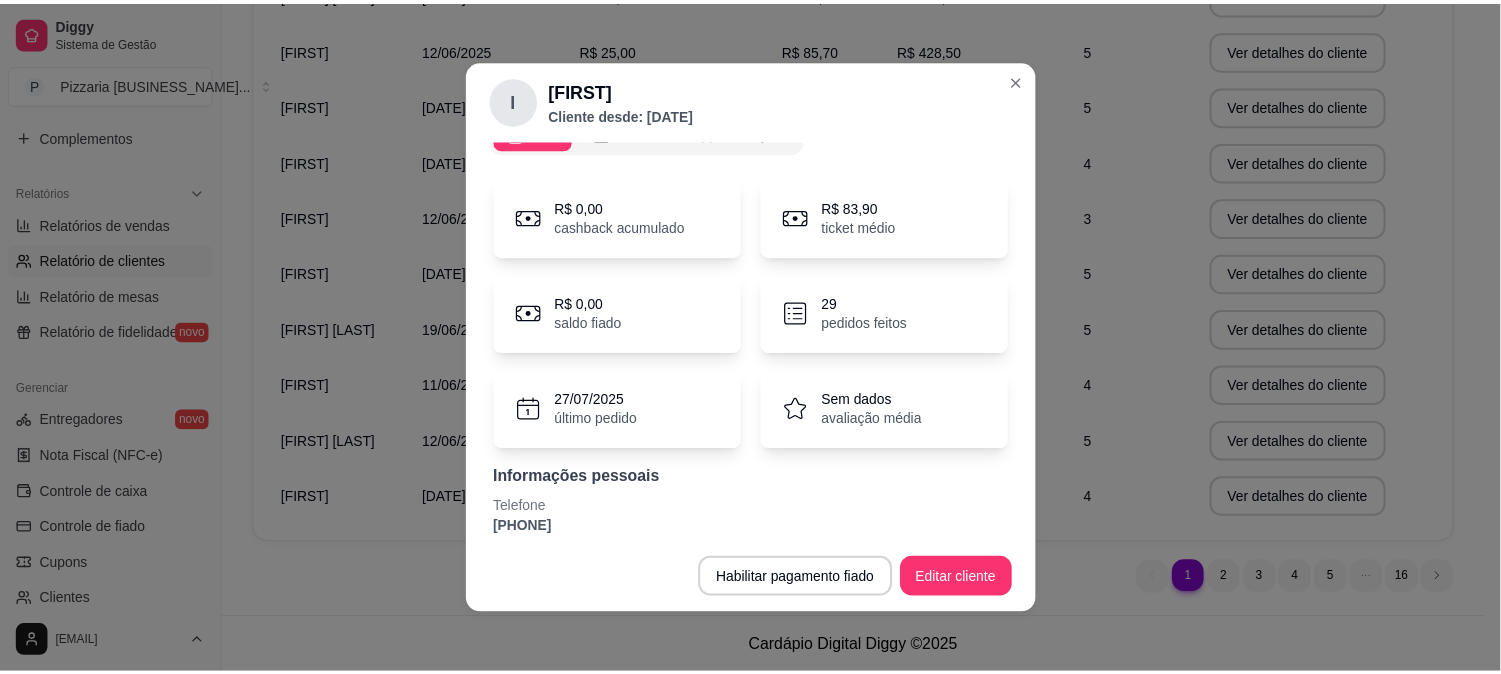 scroll, scrollTop: 0, scrollLeft: 0, axis: both 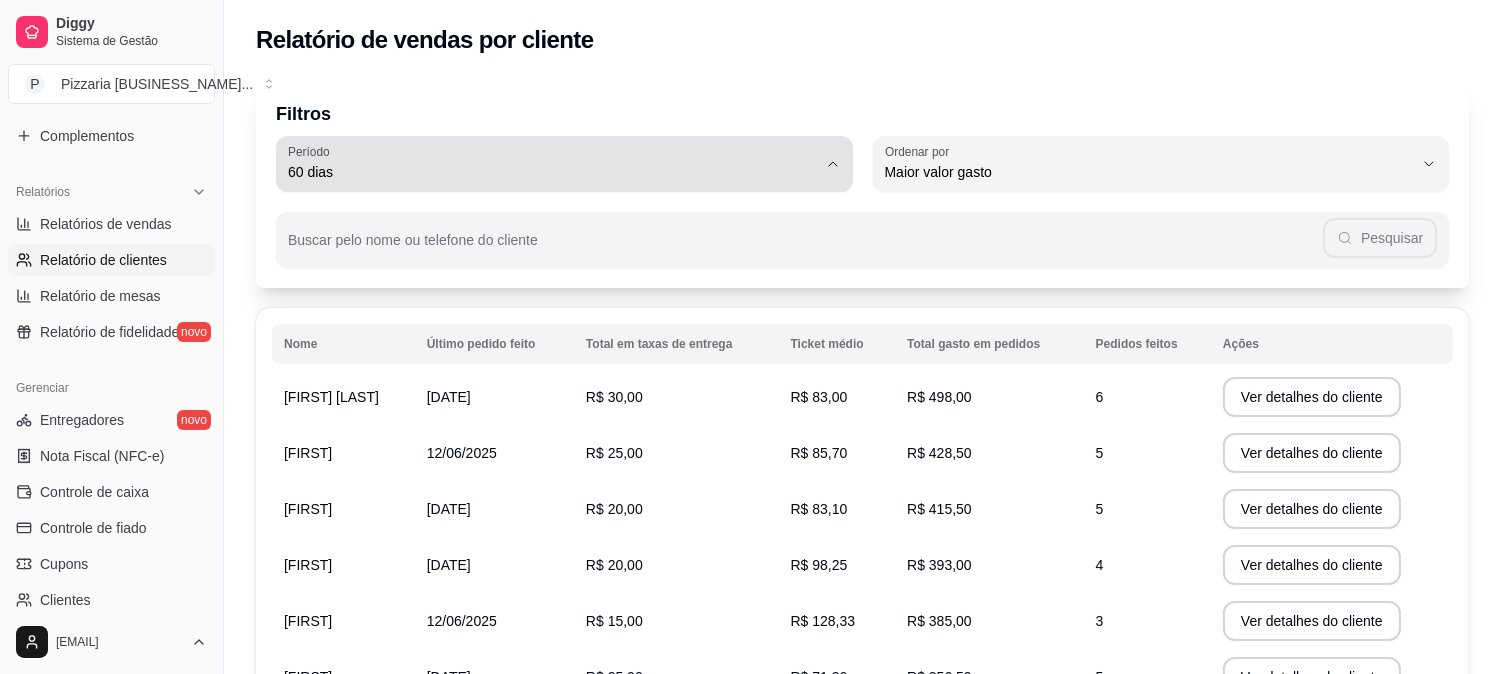click on "60 dias" at bounding box center (552, 172) 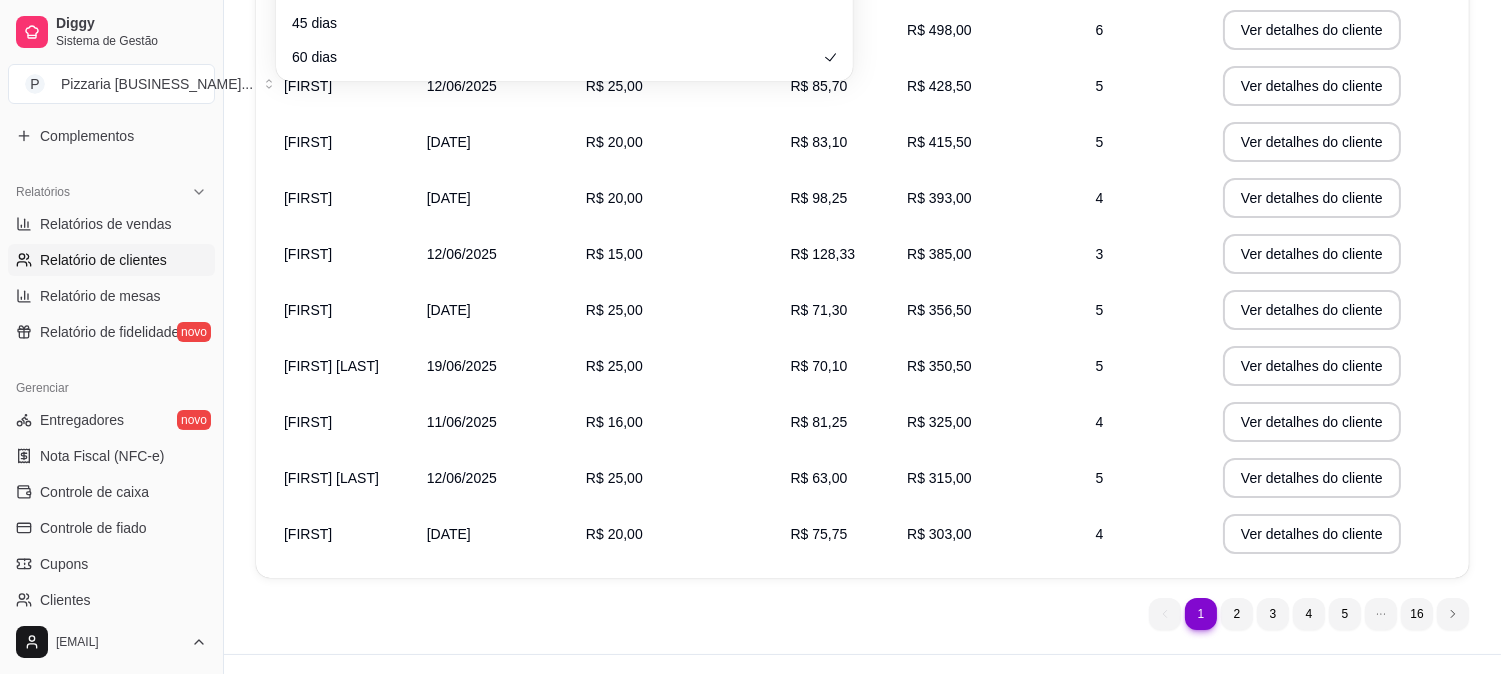 scroll, scrollTop: 0, scrollLeft: 0, axis: both 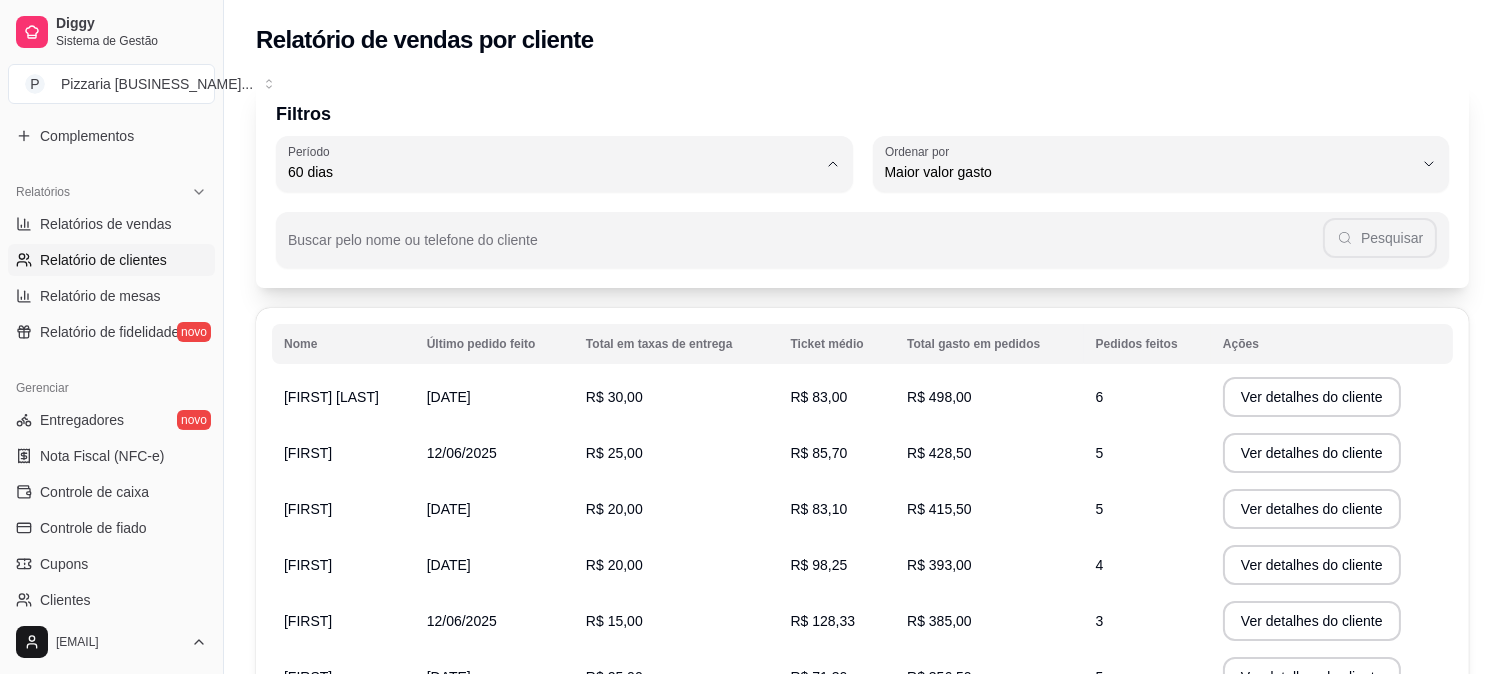 click on "30 dias" at bounding box center [555, 349] 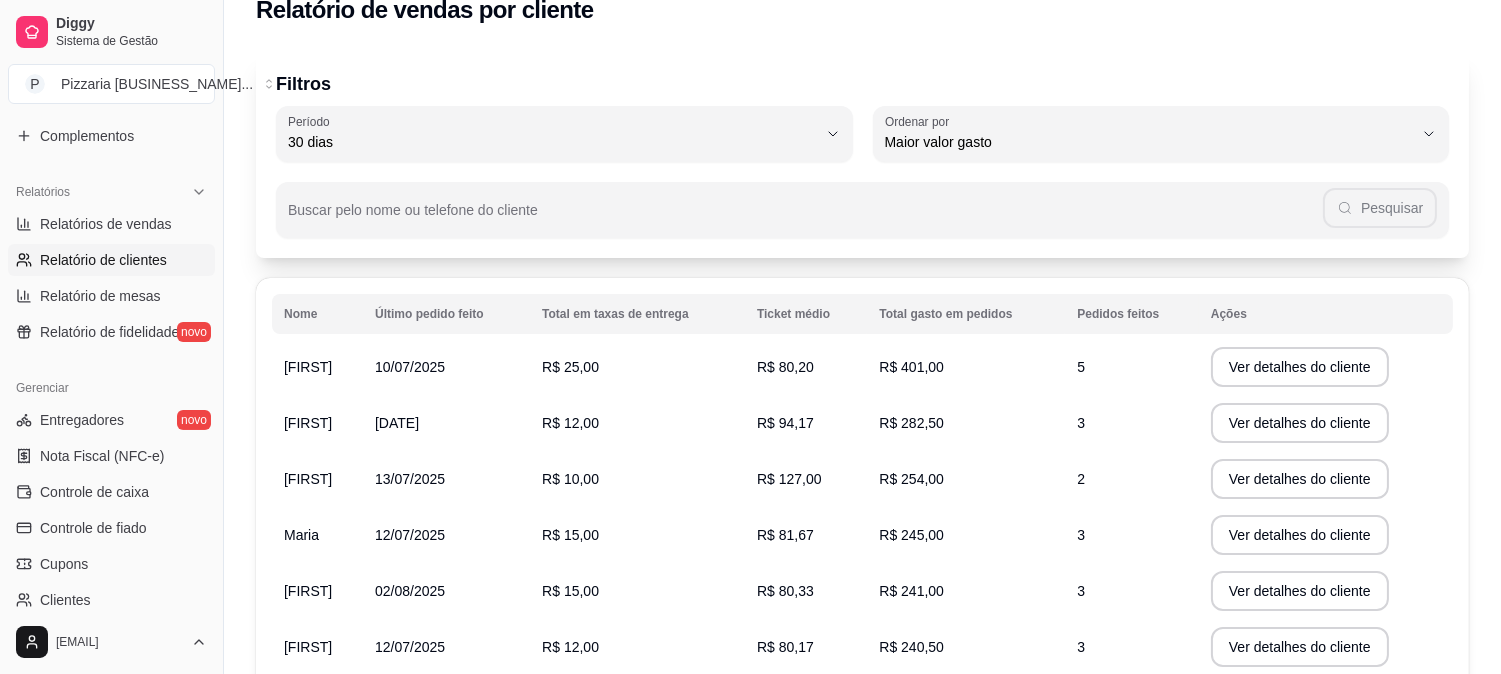 scroll, scrollTop: 0, scrollLeft: 0, axis: both 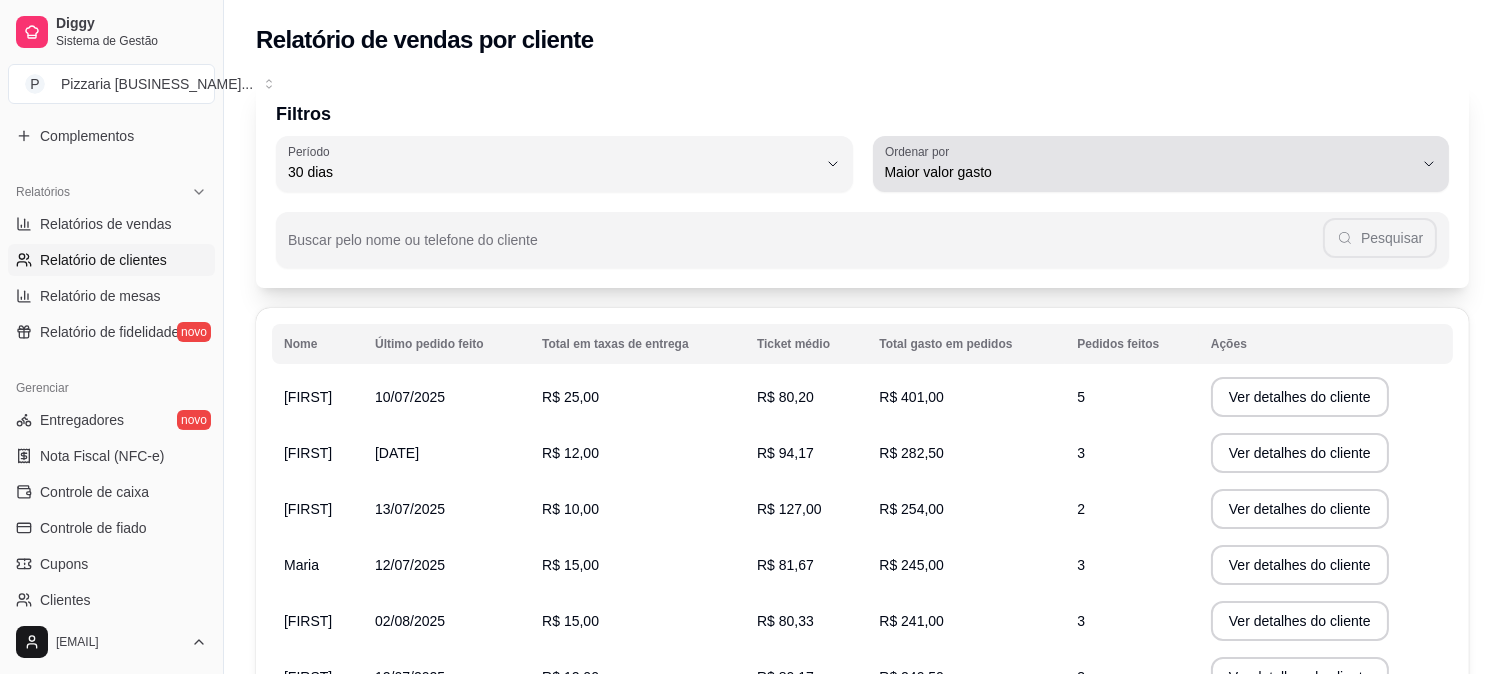 click on "Maior valor gasto" at bounding box center (1149, 172) 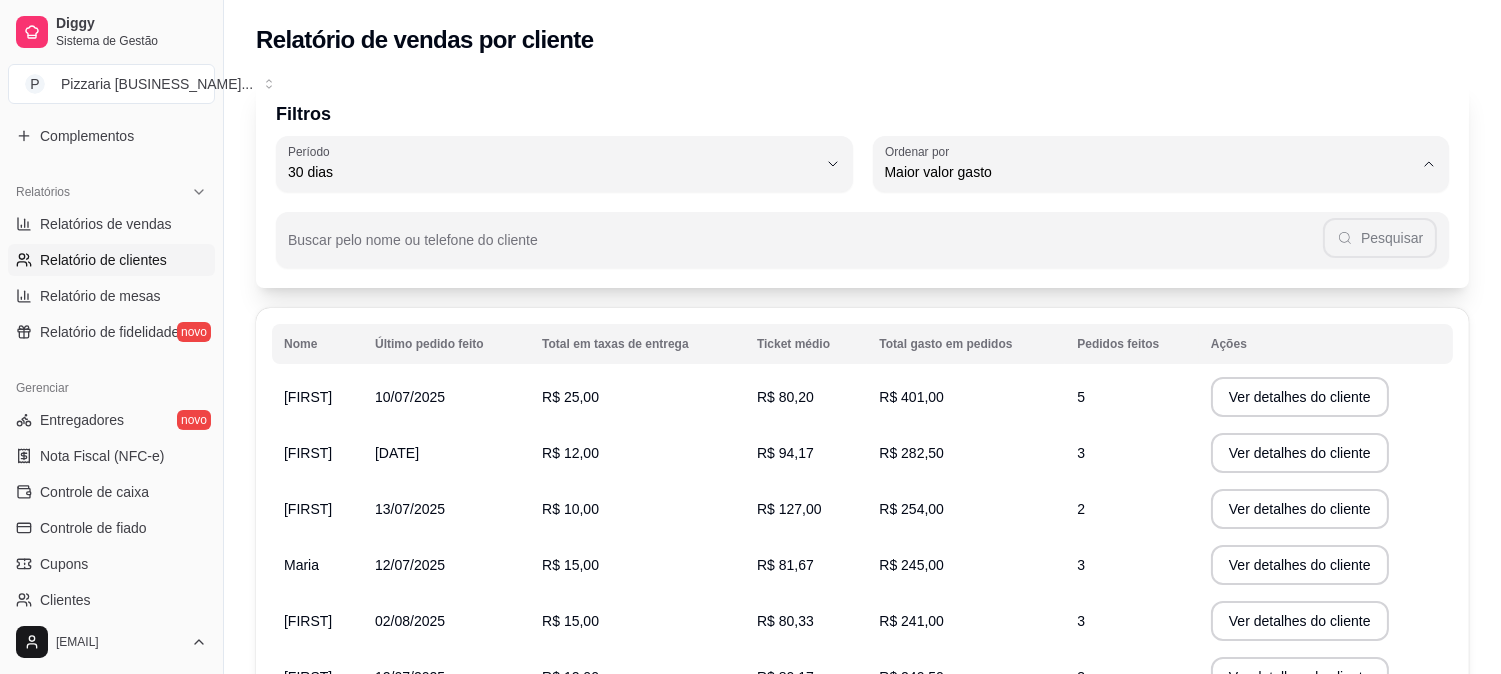 click on "Relatório de vendas por cliente" at bounding box center (862, 34) 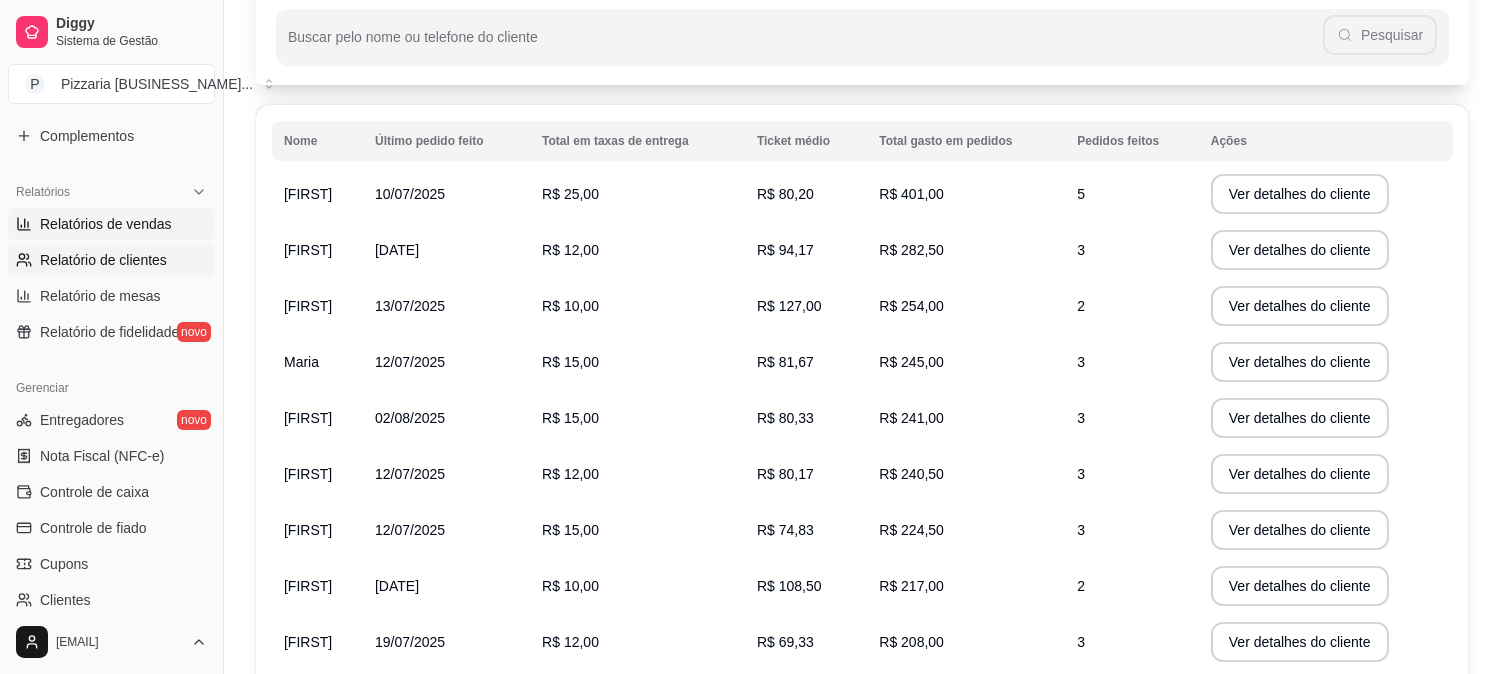 scroll, scrollTop: 222, scrollLeft: 0, axis: vertical 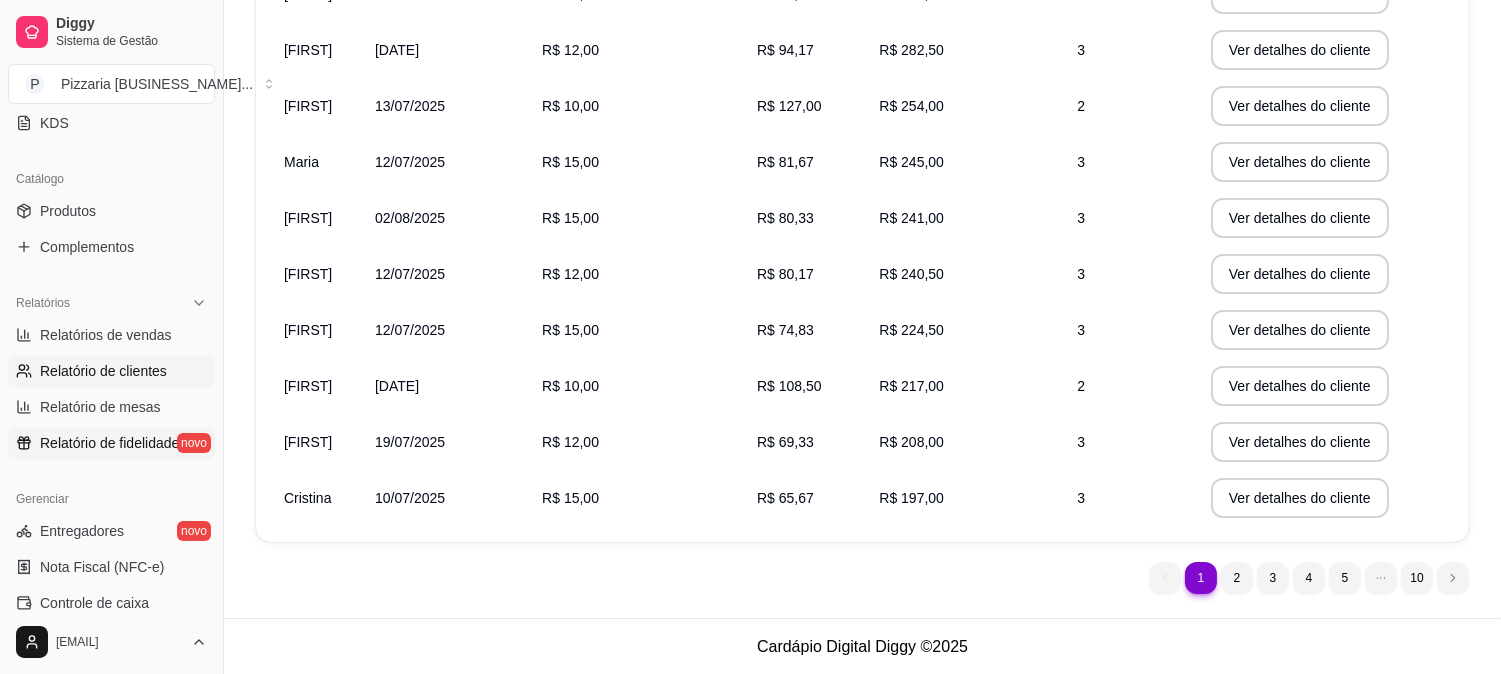 click on "Relatório de fidelidade" at bounding box center [109, 443] 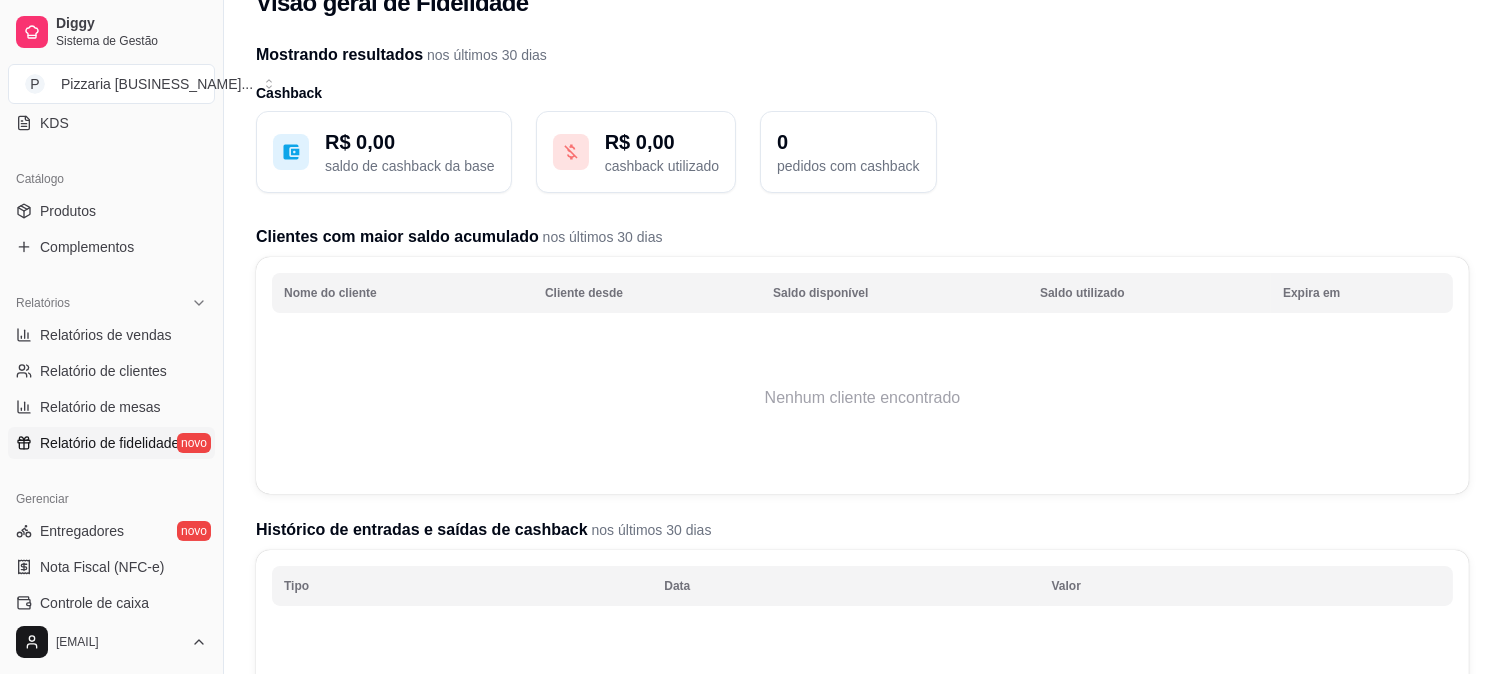scroll, scrollTop: 0, scrollLeft: 0, axis: both 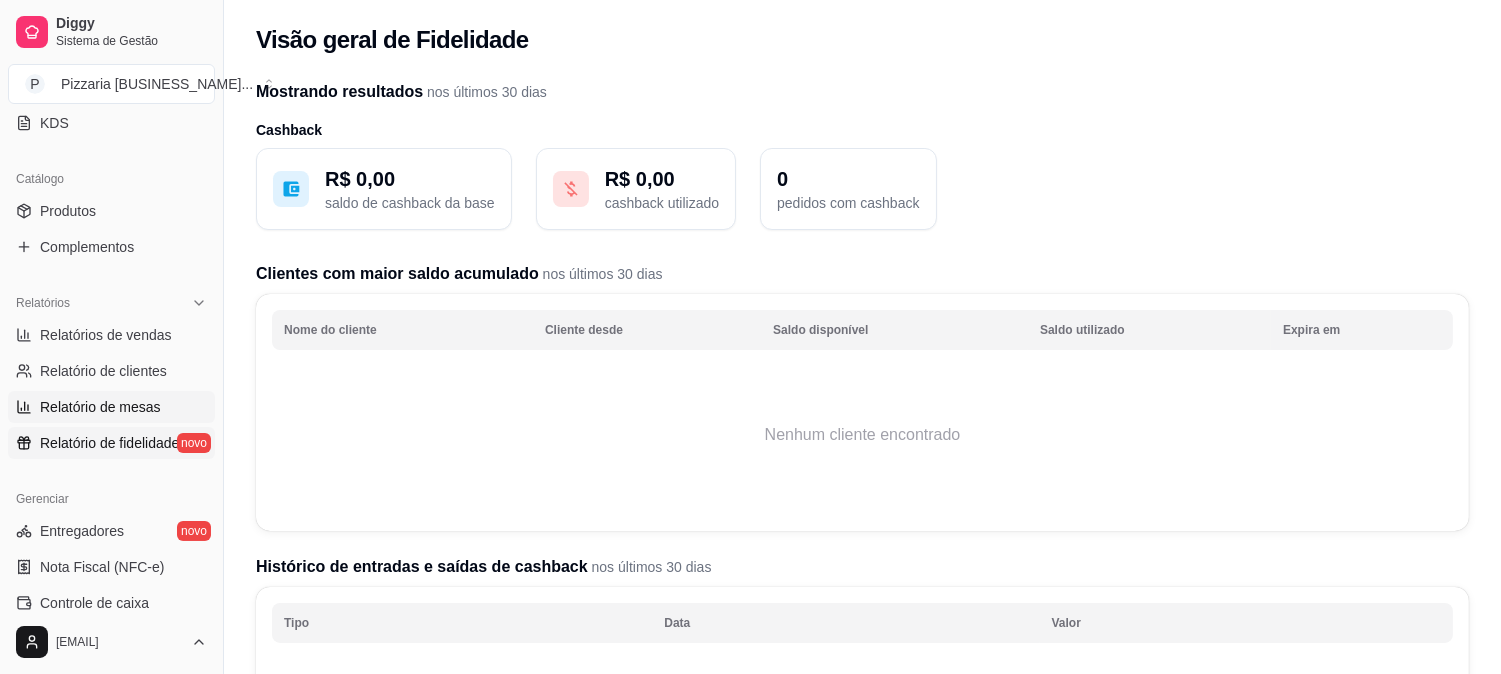 click on "Relatório de mesas" at bounding box center [100, 407] 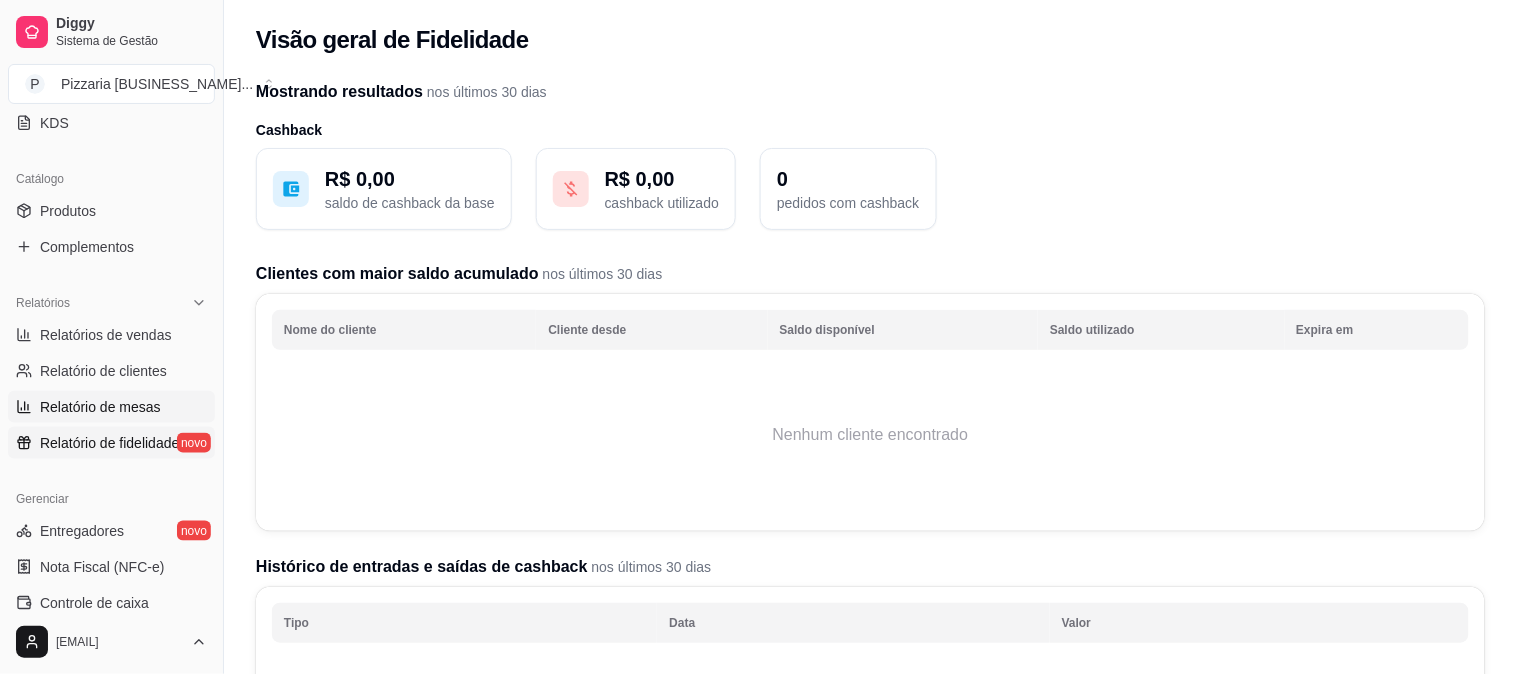 select on "TOTAL_OF_ORDERS" 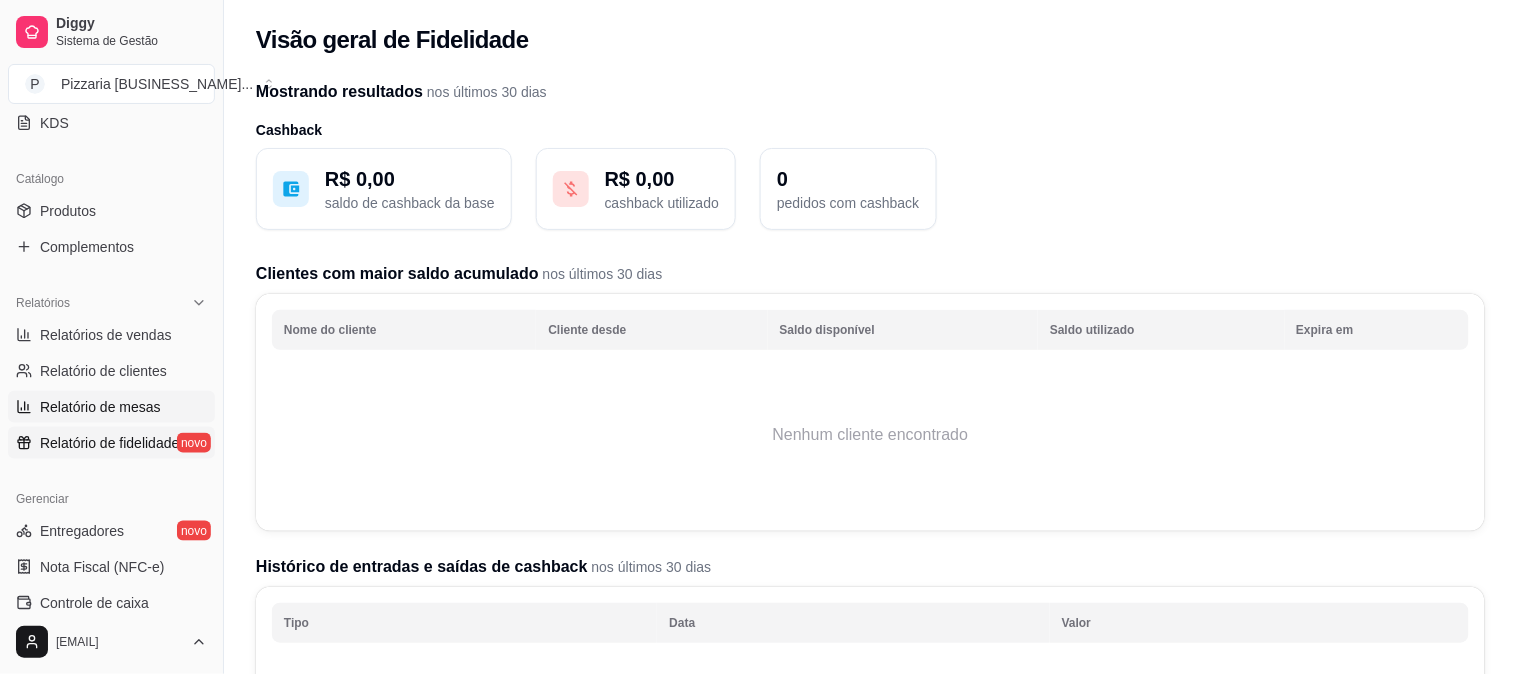 select on "7" 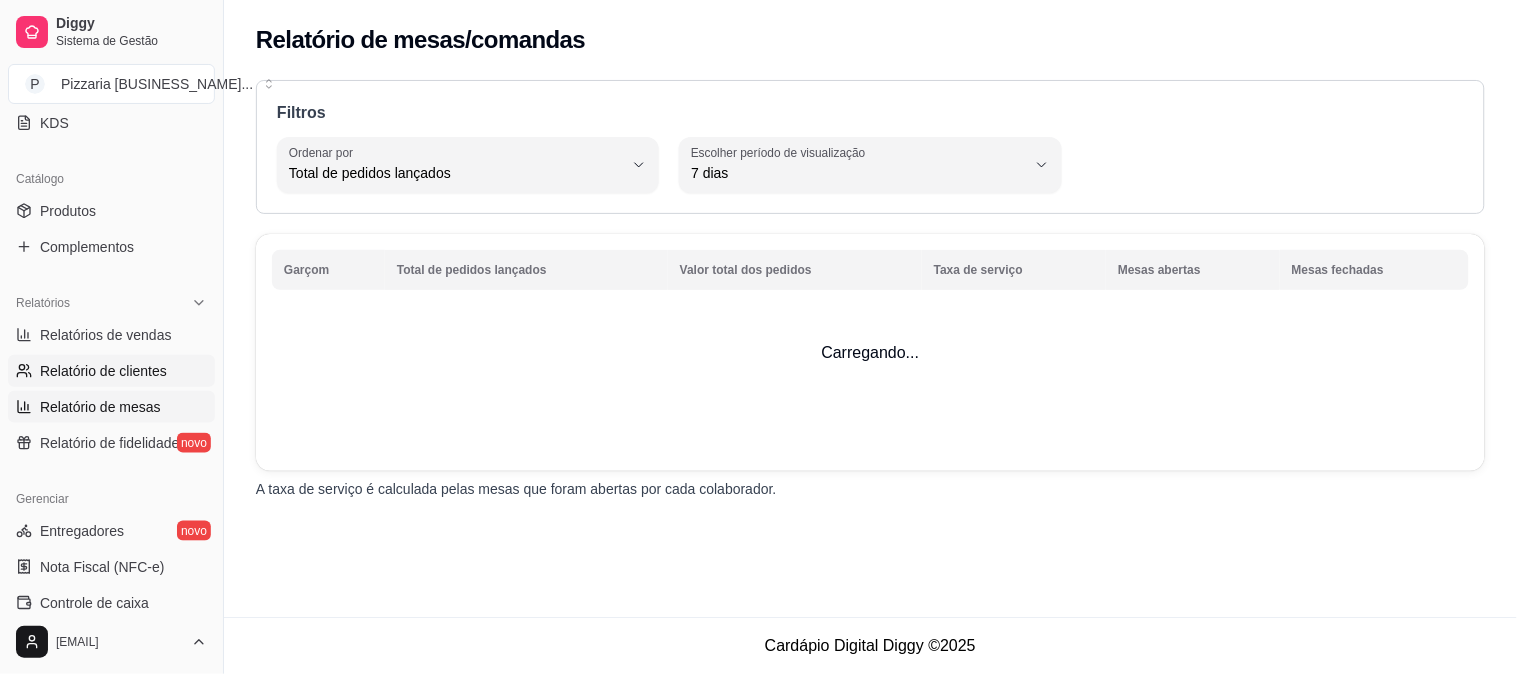 click on "Relatório de clientes" at bounding box center [103, 371] 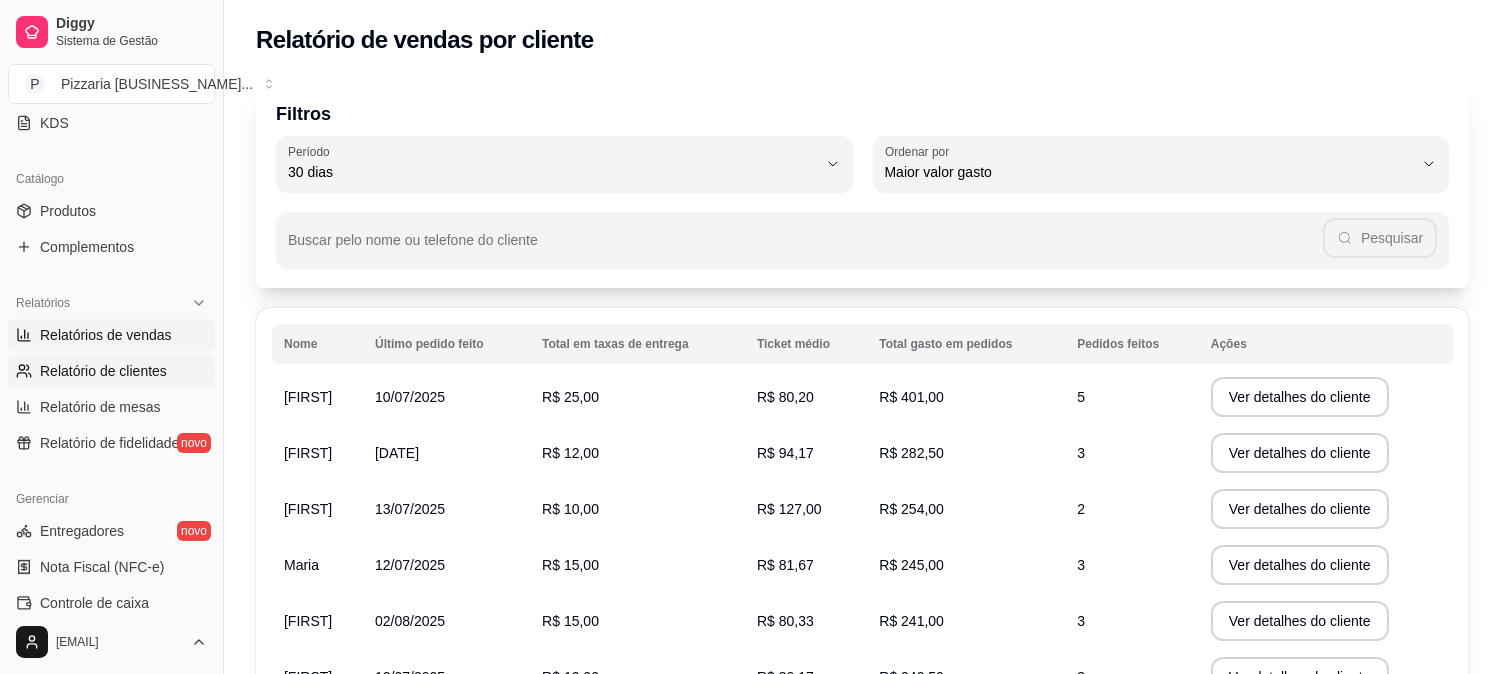 click on "Relatórios de vendas" at bounding box center (106, 335) 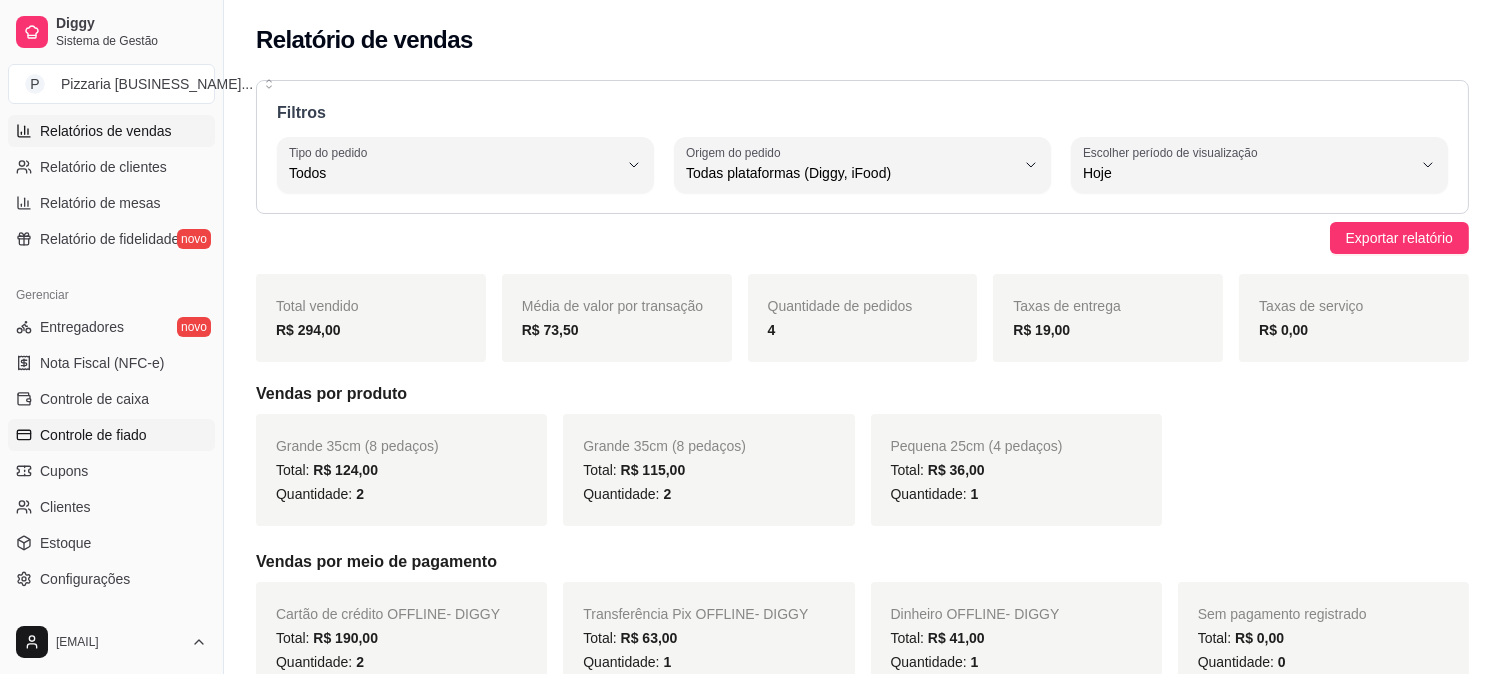 scroll, scrollTop: 666, scrollLeft: 0, axis: vertical 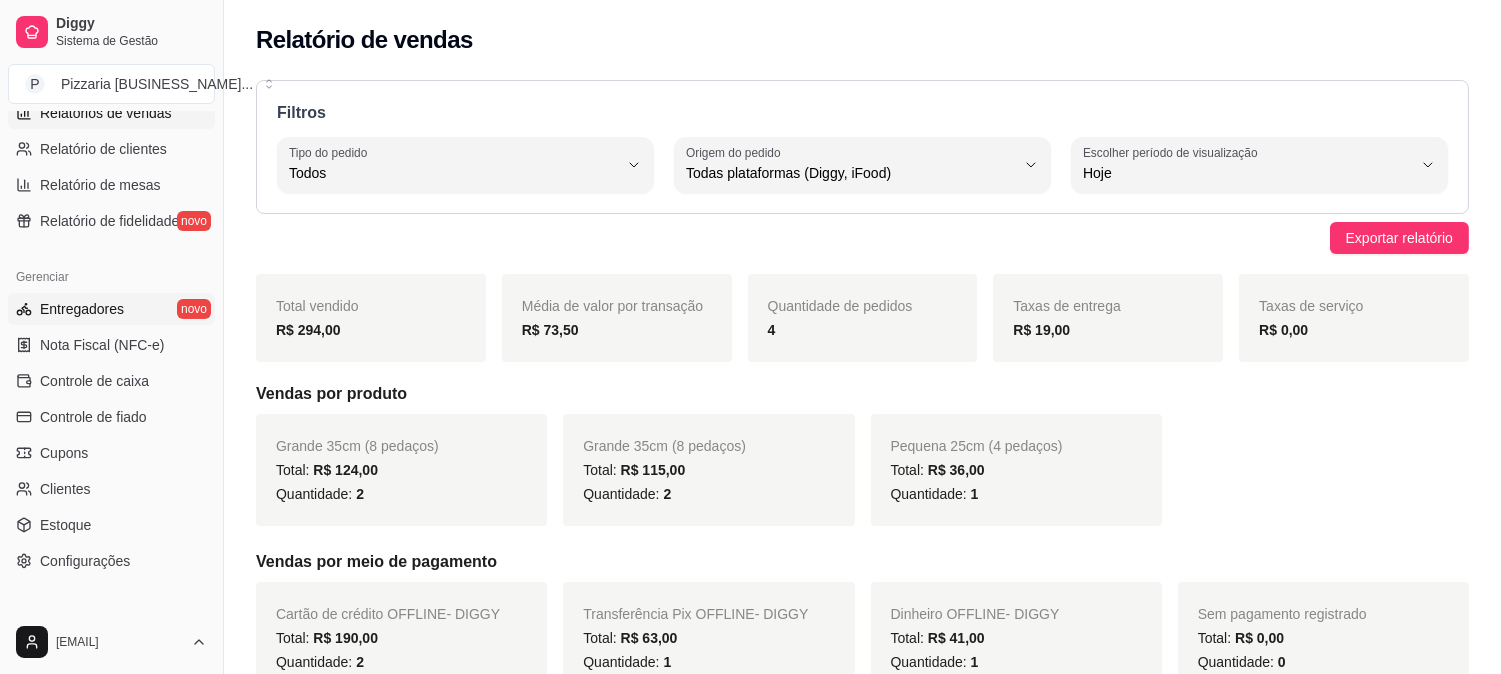 click on "Entregadores" at bounding box center (82, 309) 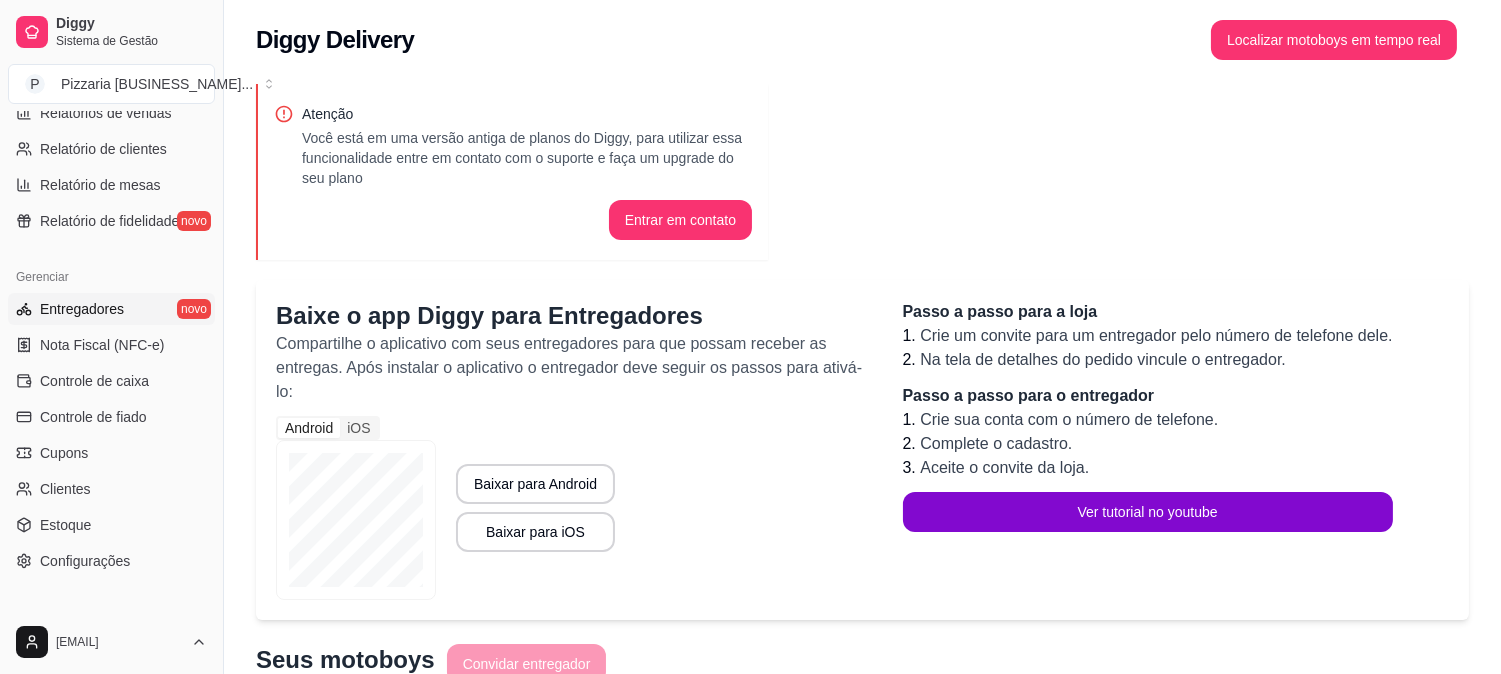 scroll, scrollTop: 0, scrollLeft: 0, axis: both 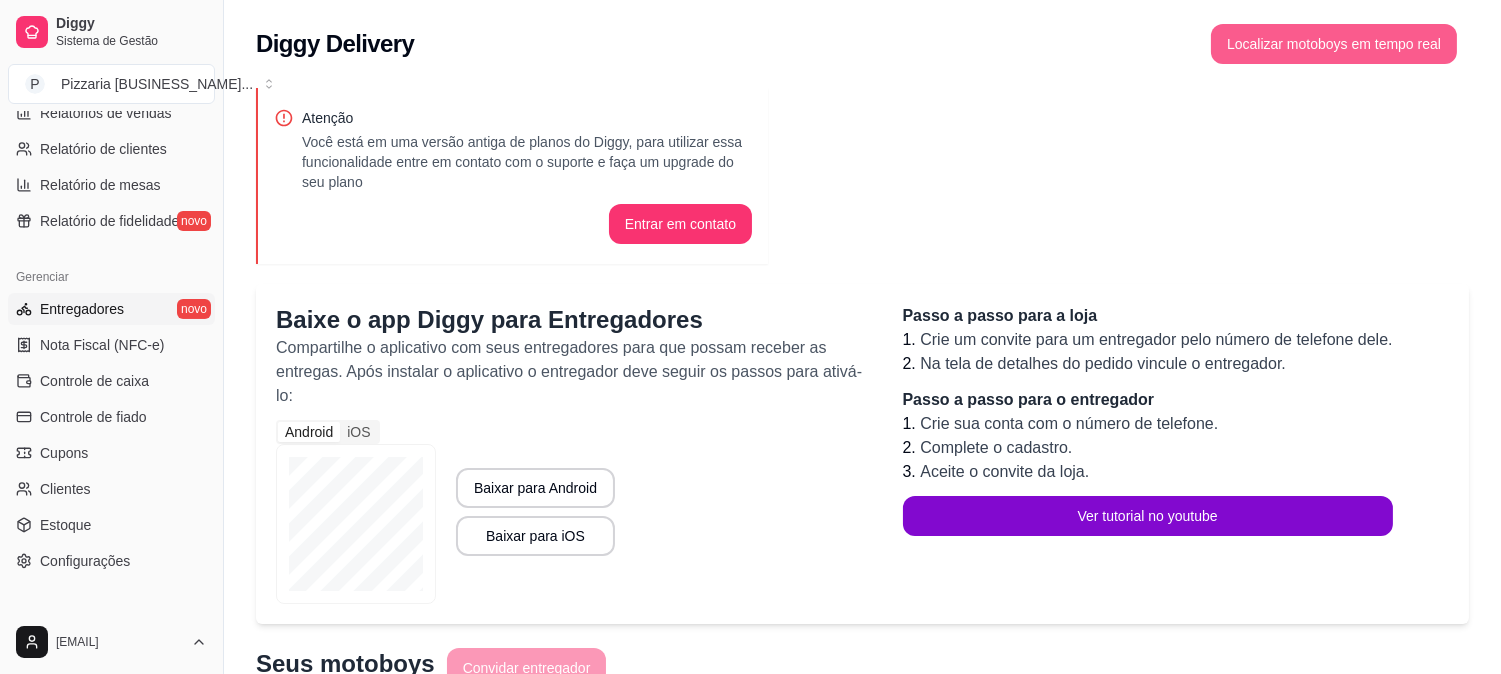 click on "Localizar motoboys em tempo real" at bounding box center [1334, 44] 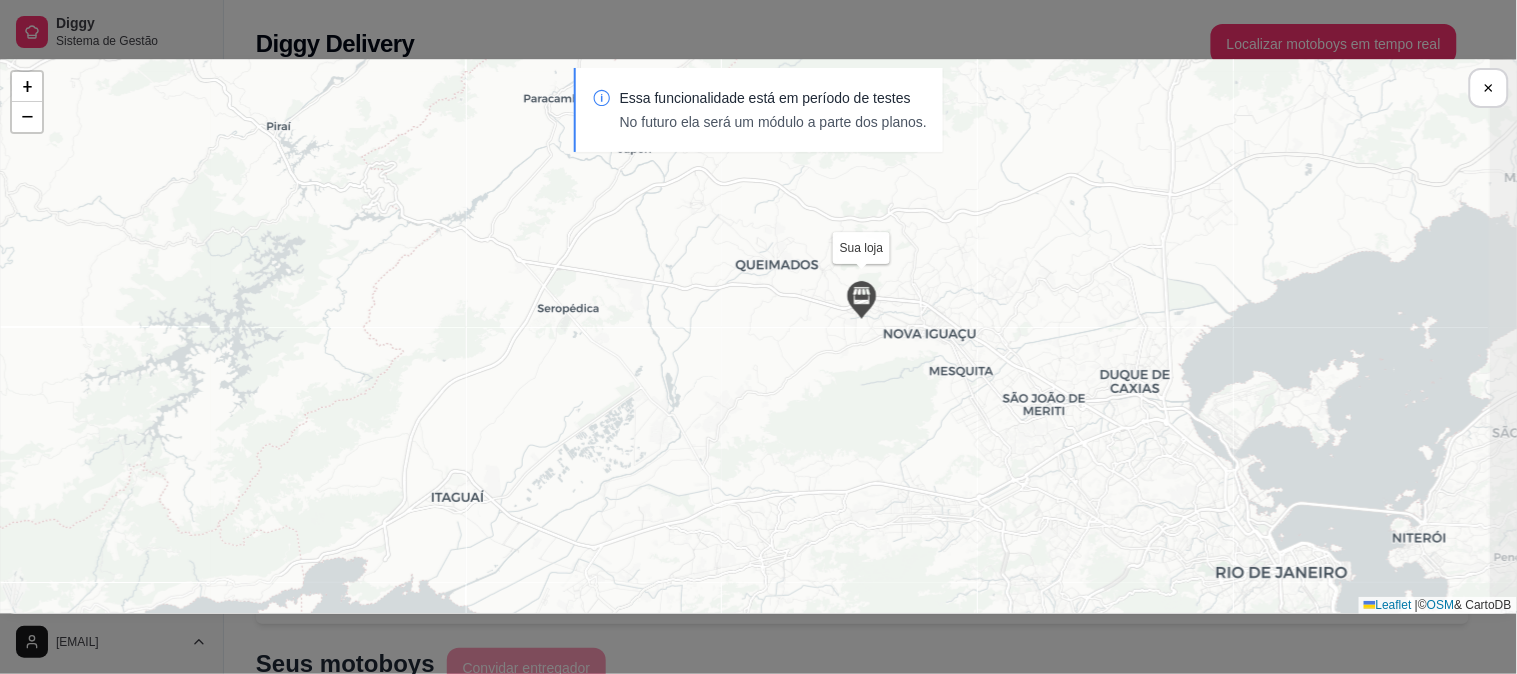 drag, startPoint x: 1135, startPoint y: 364, endPoint x: 965, endPoint y: 326, distance: 174.1953 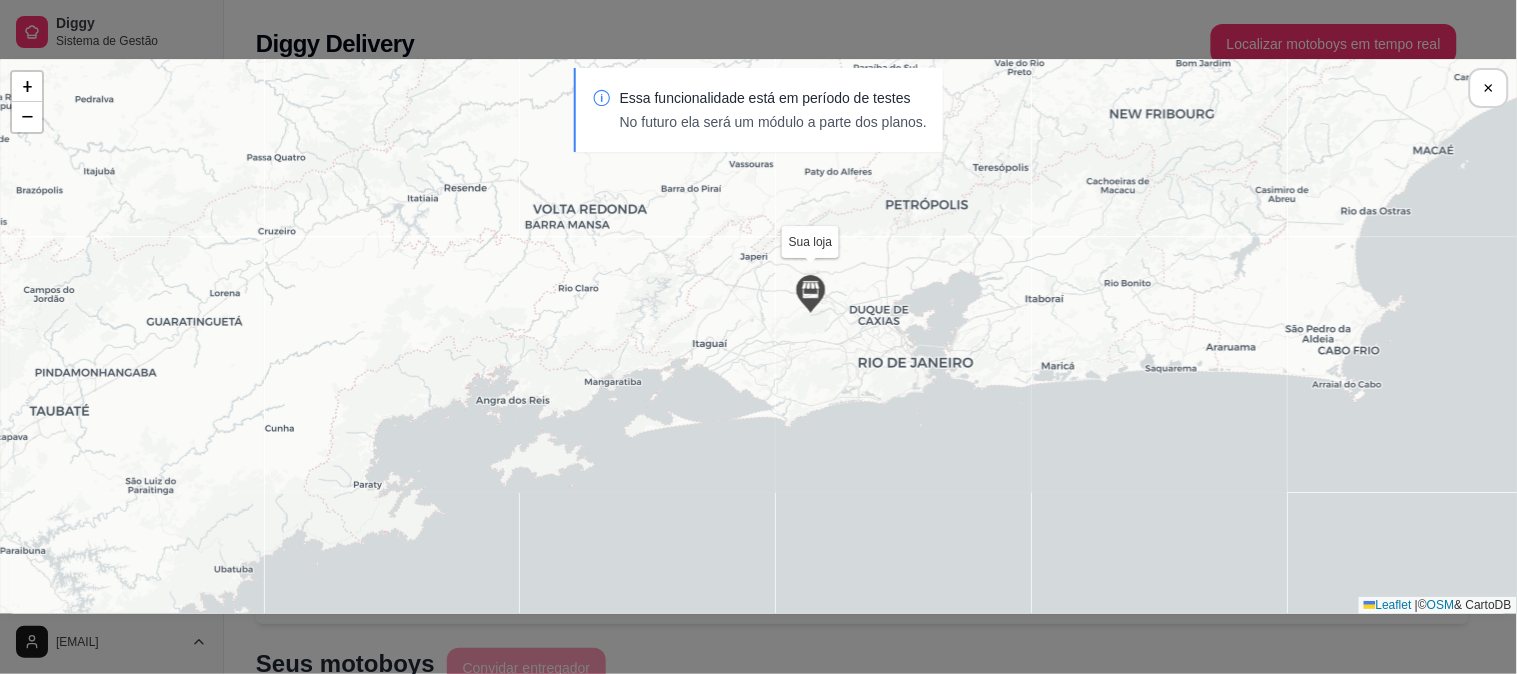 drag, startPoint x: 1063, startPoint y: 355, endPoint x: 948, endPoint y: 326, distance: 118.60017 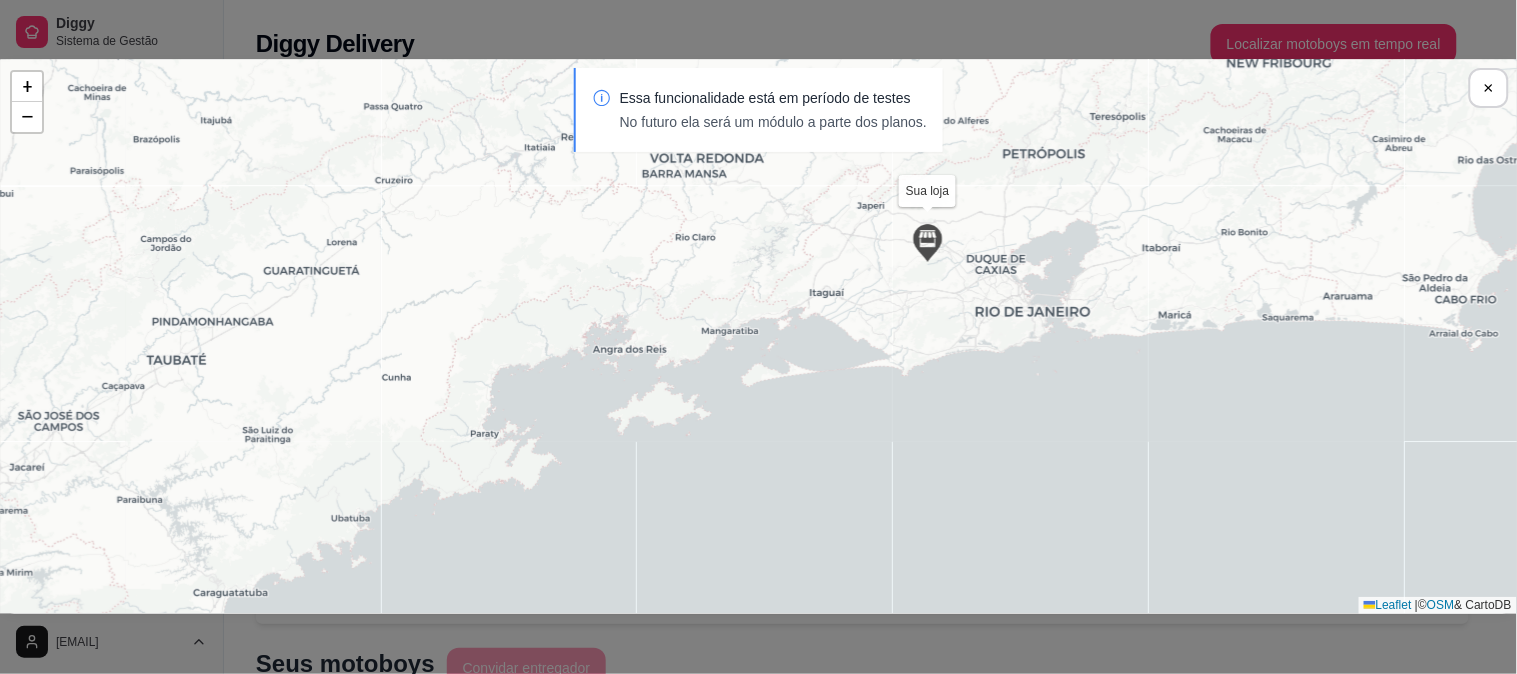 drag, startPoint x: 833, startPoint y: 433, endPoint x: 1085, endPoint y: 302, distance: 284.01584 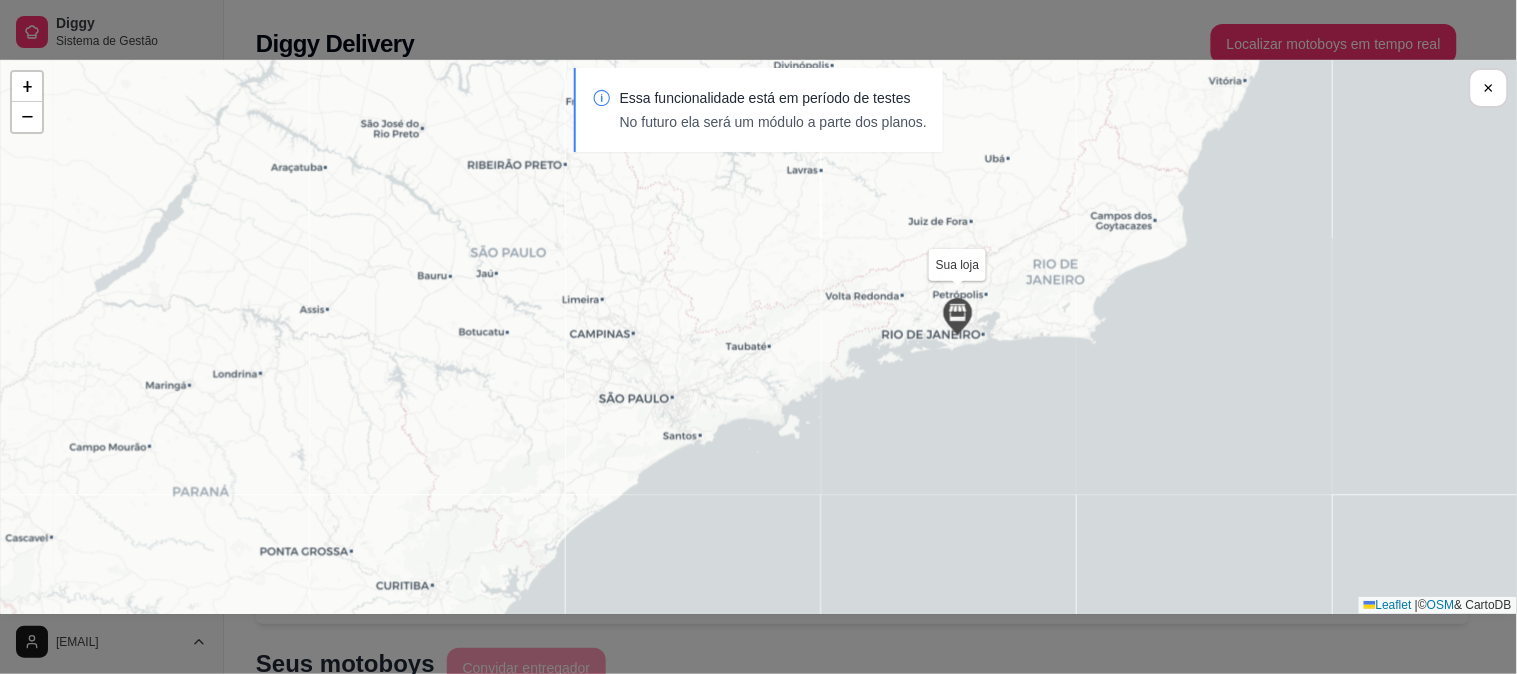 drag, startPoint x: 1101, startPoint y: 358, endPoint x: 975, endPoint y: 411, distance: 136.69308 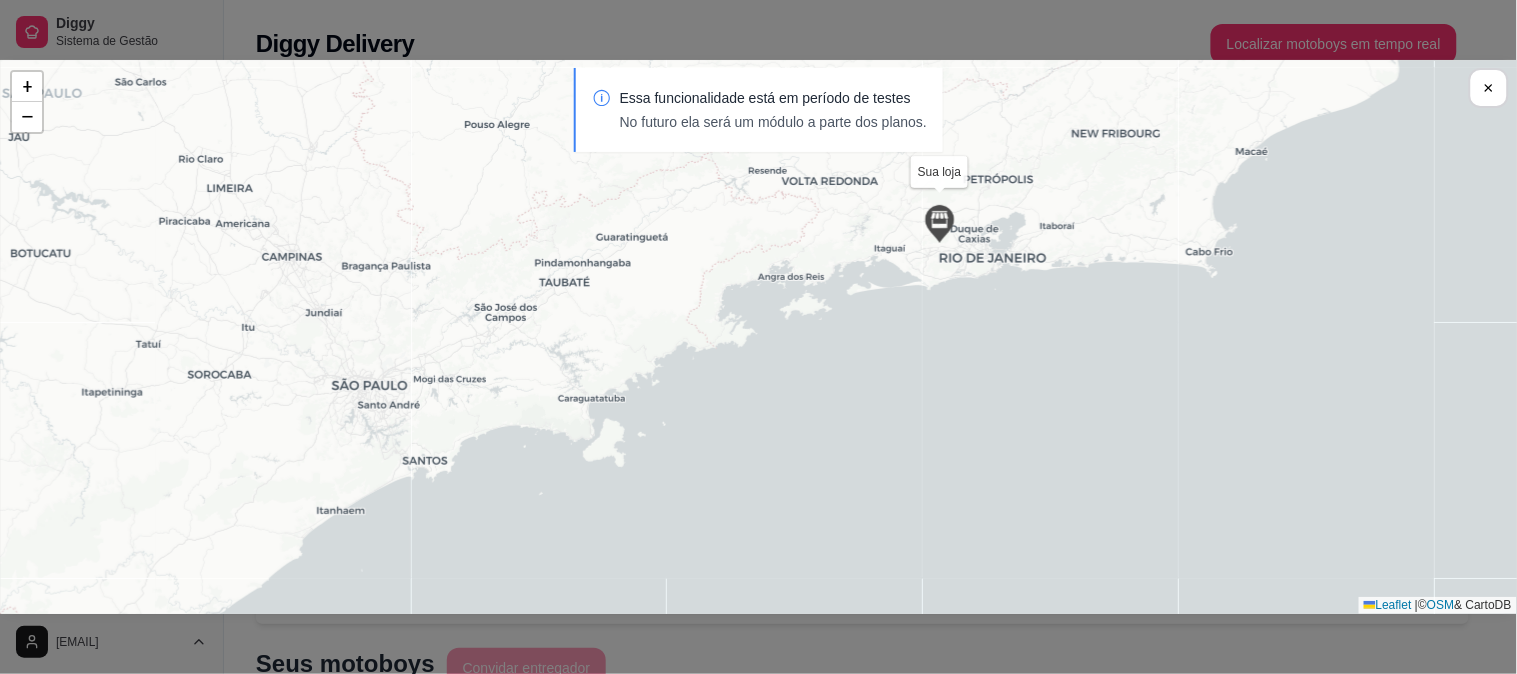 drag, startPoint x: 976, startPoint y: 361, endPoint x: 965, endPoint y: 427, distance: 66.910385 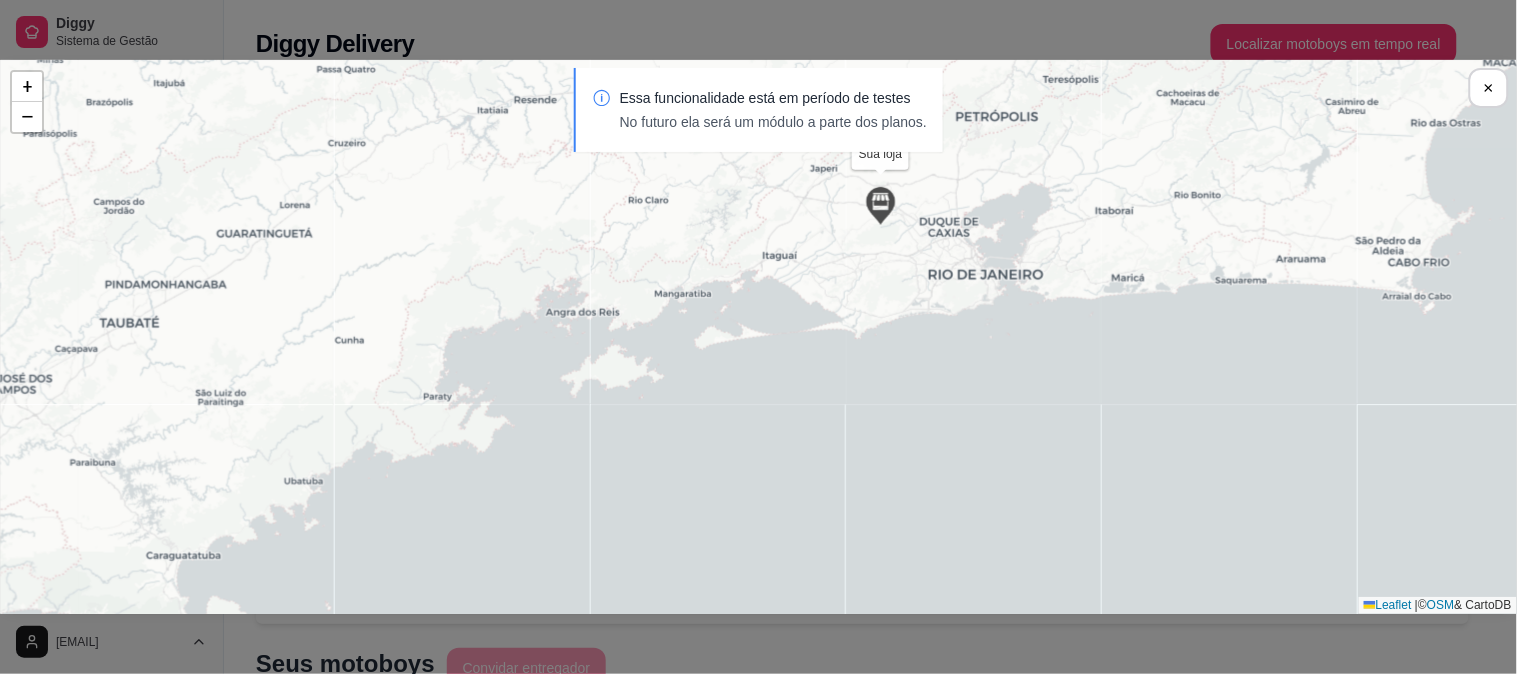 drag, startPoint x: 955, startPoint y: 351, endPoint x: 941, endPoint y: 408, distance: 58.694122 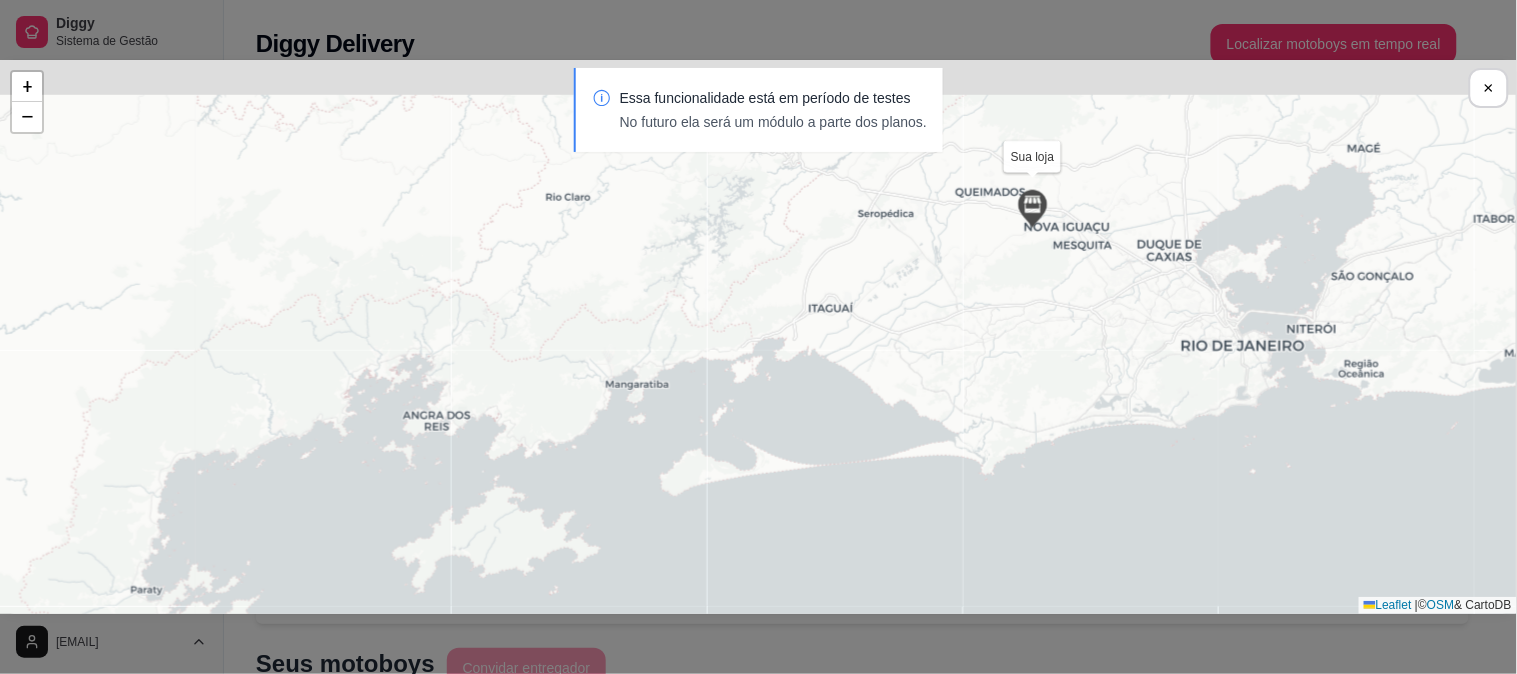 drag, startPoint x: 921, startPoint y: 344, endPoint x: 1145, endPoint y: 545, distance: 300.96014 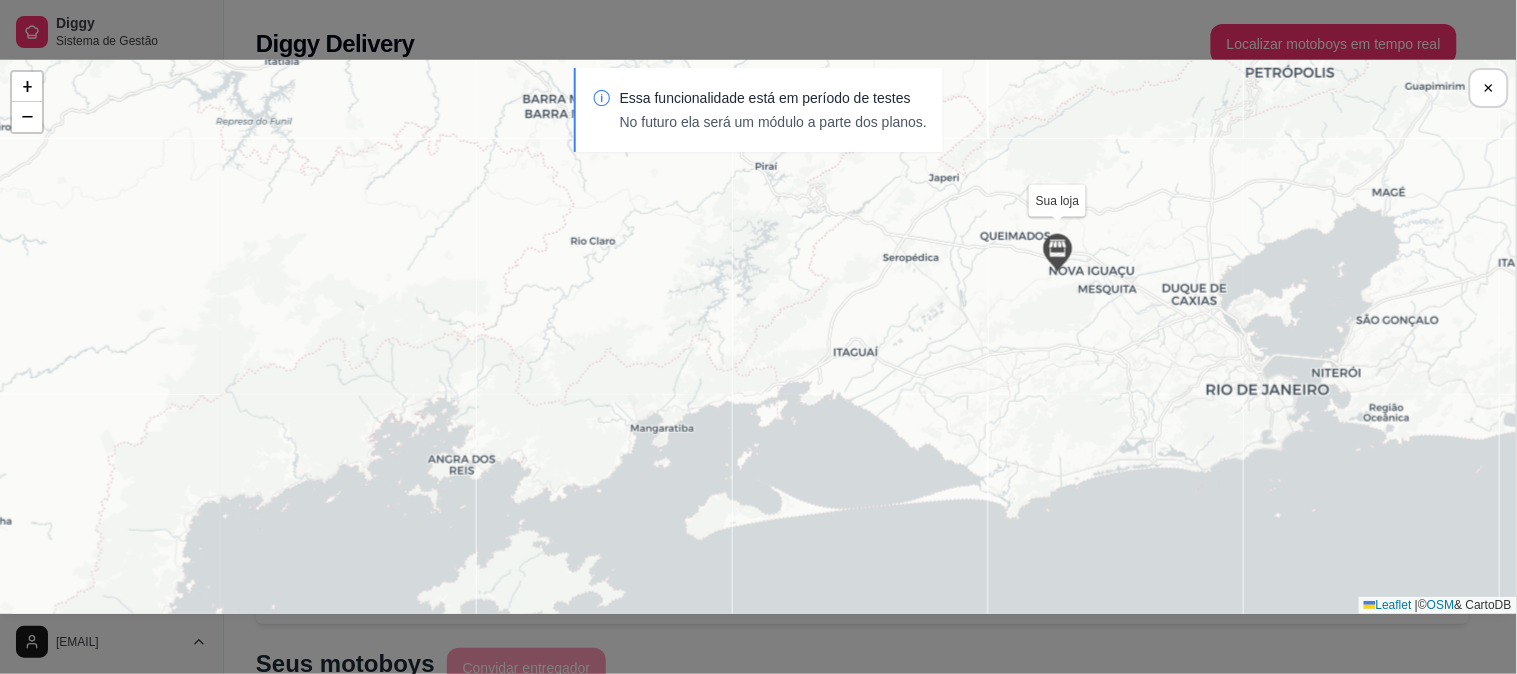 drag, startPoint x: 1133, startPoint y: 490, endPoint x: 1142, endPoint y: 520, distance: 31.320919 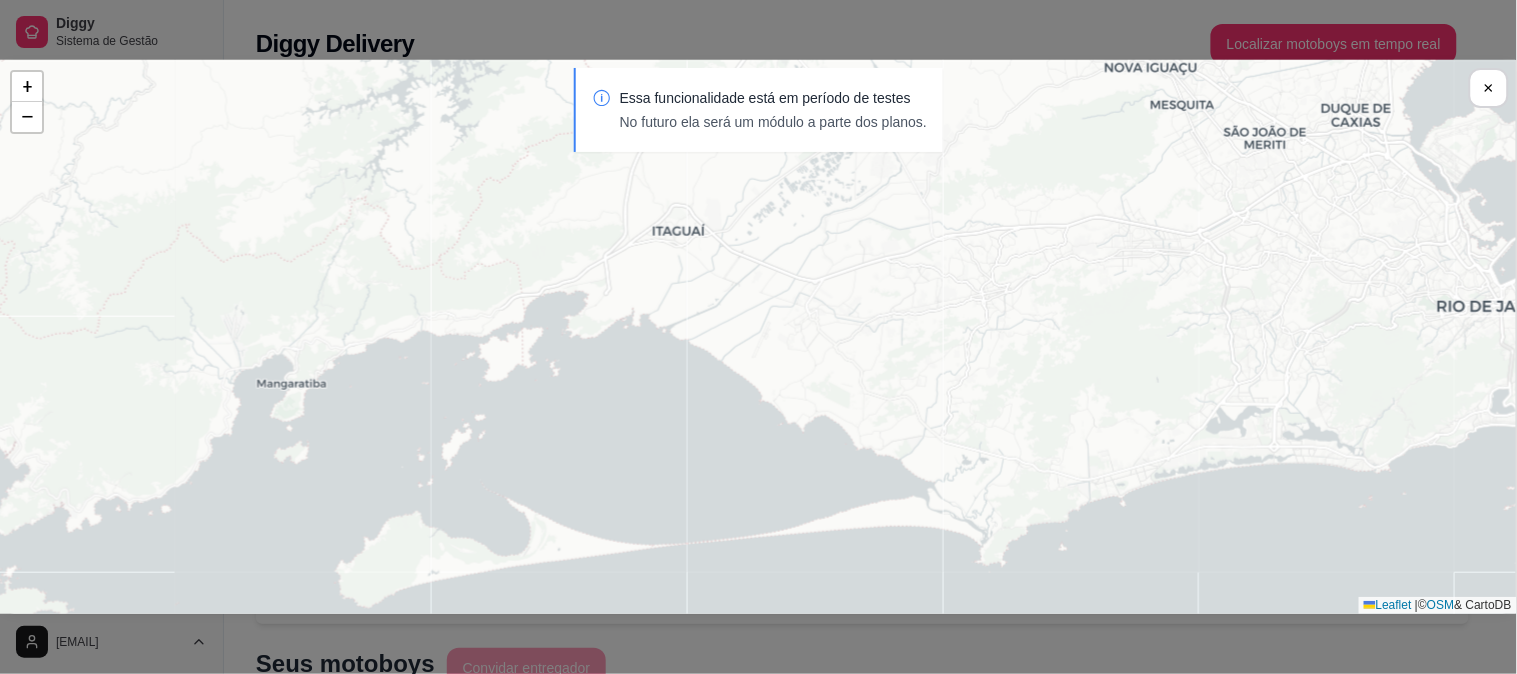 drag, startPoint x: 951, startPoint y: 458, endPoint x: 1182, endPoint y: 356, distance: 252.51732 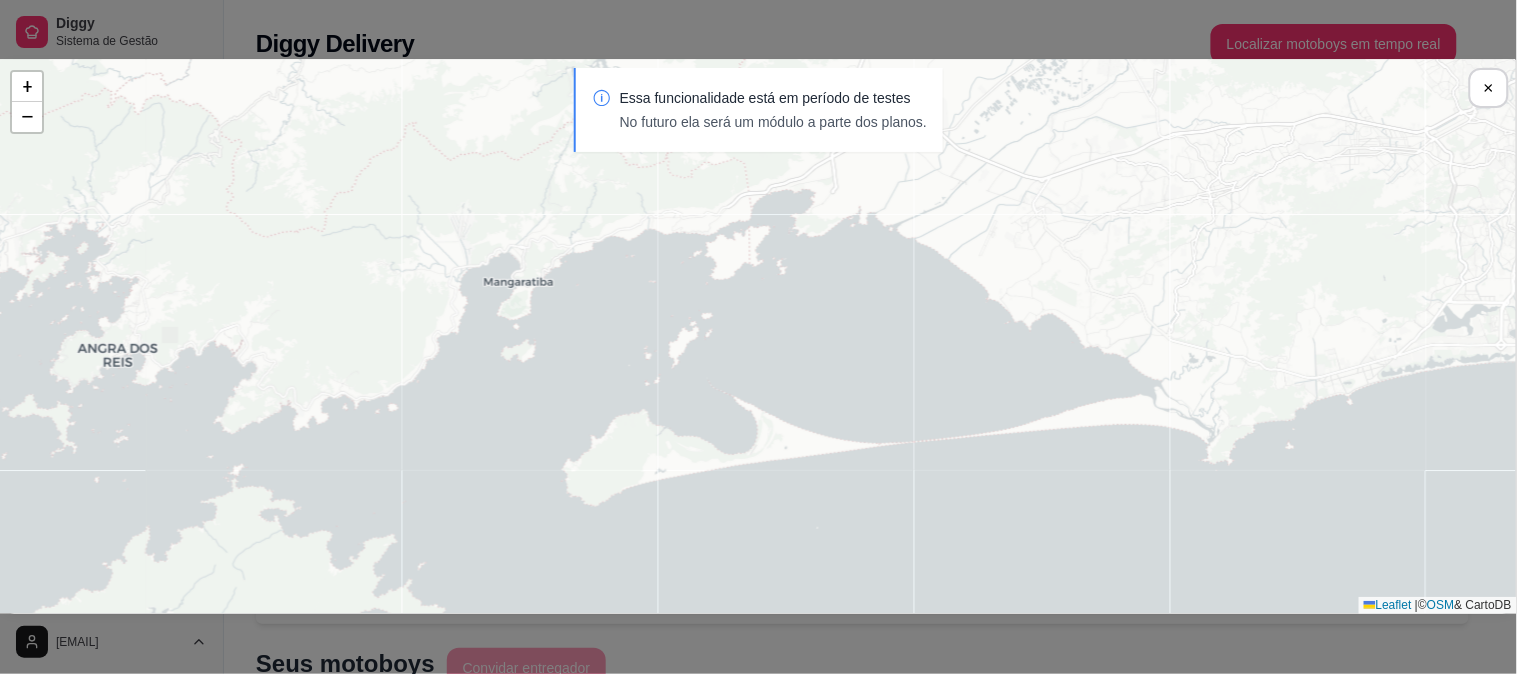 drag, startPoint x: 1002, startPoint y: 426, endPoint x: 1211, endPoint y: 315, distance: 236.64742 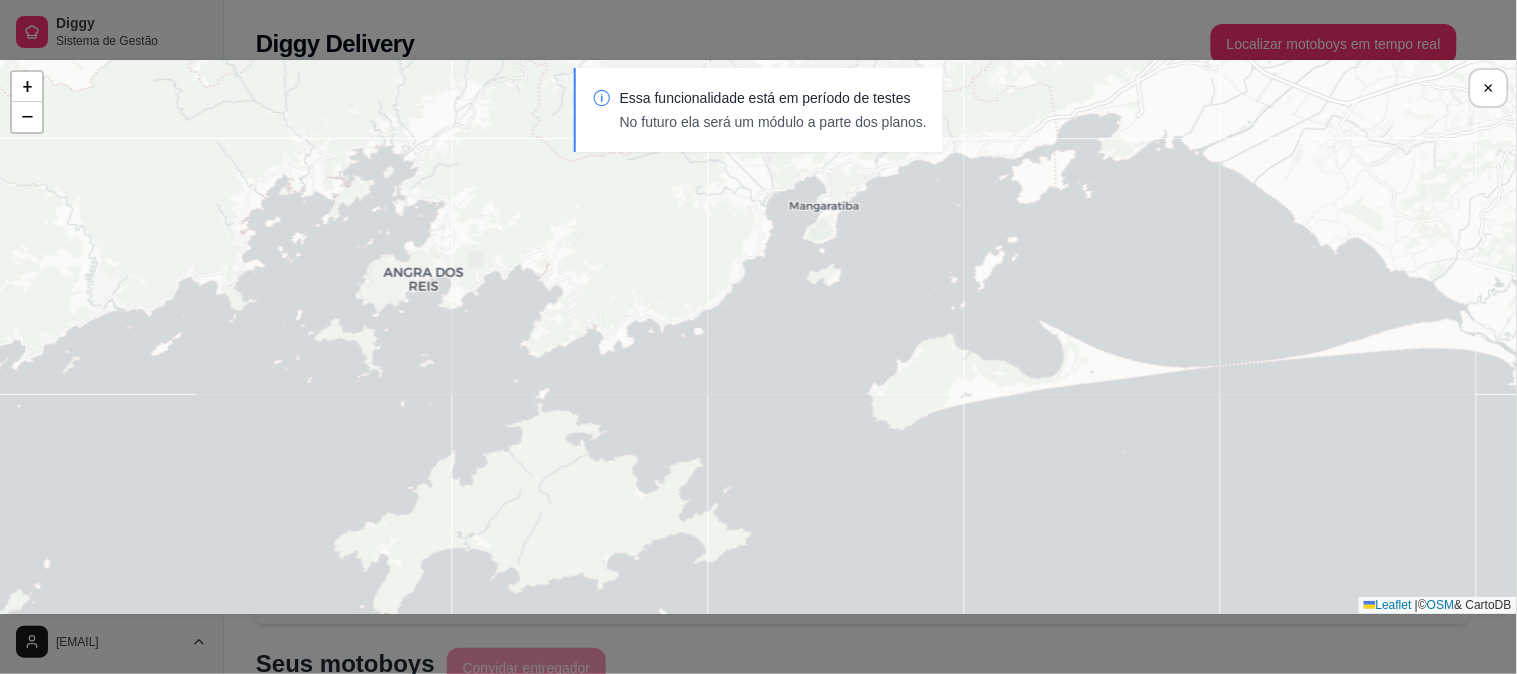 drag, startPoint x: 1130, startPoint y: 357, endPoint x: 1318, endPoint y: 414, distance: 196.45102 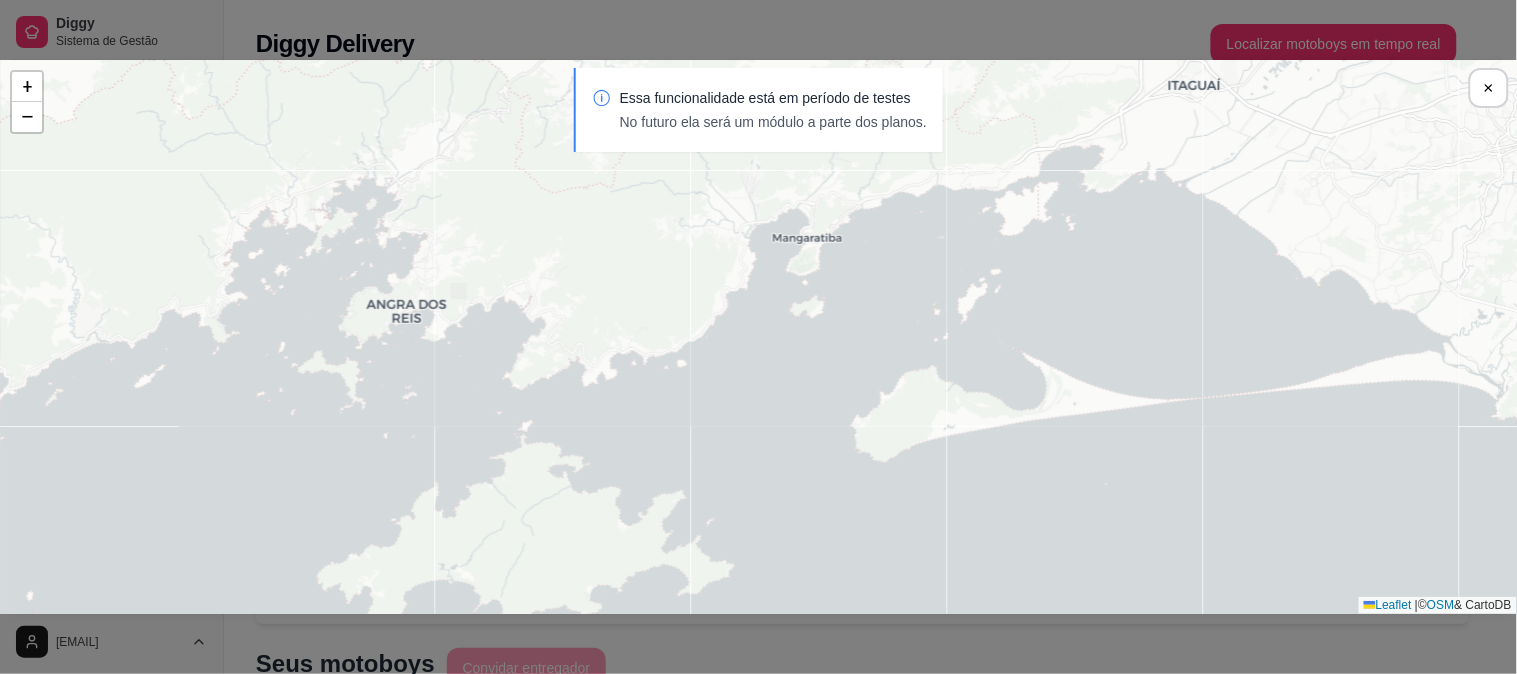 drag, startPoint x: 1177, startPoint y: 372, endPoint x: 647, endPoint y: 308, distance: 533.85016 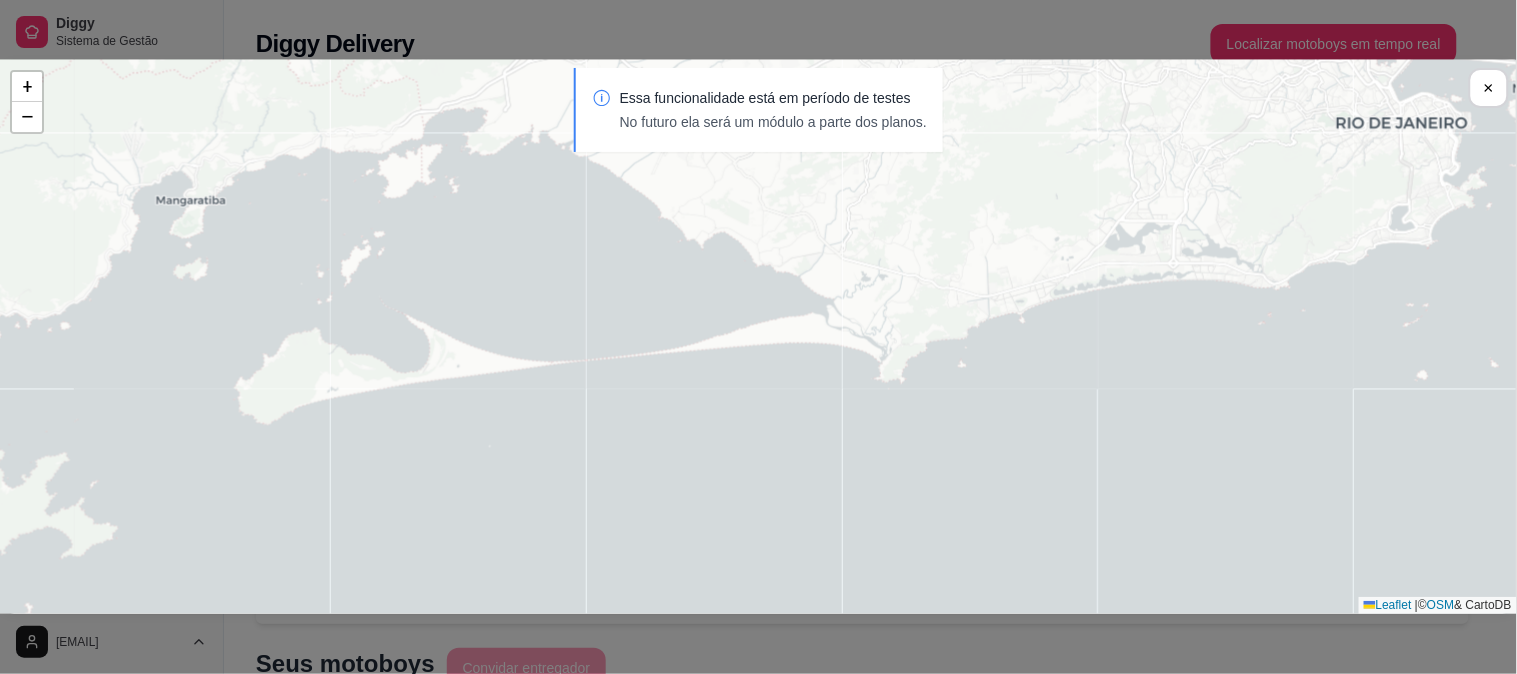 drag, startPoint x: 737, startPoint y: 304, endPoint x: 644, endPoint y: 381, distance: 120.73939 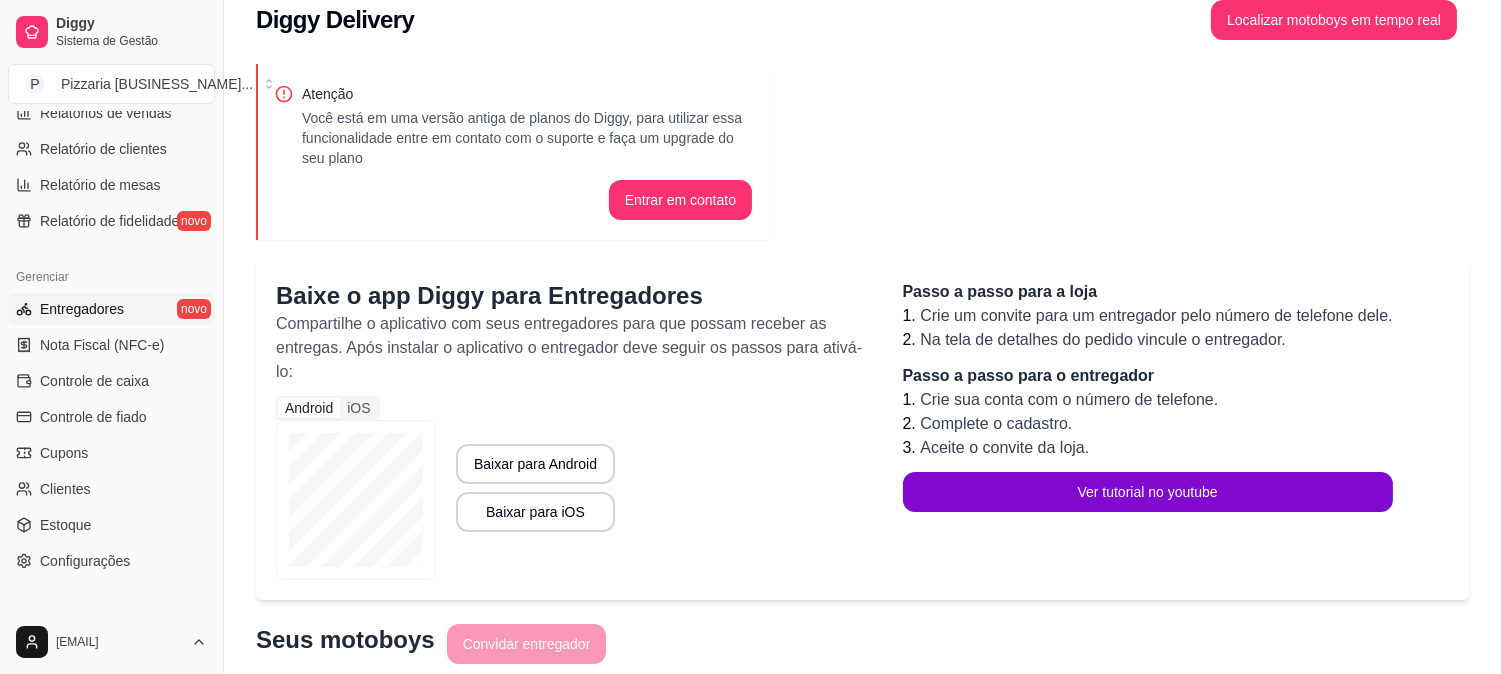 scroll, scrollTop: 0, scrollLeft: 0, axis: both 